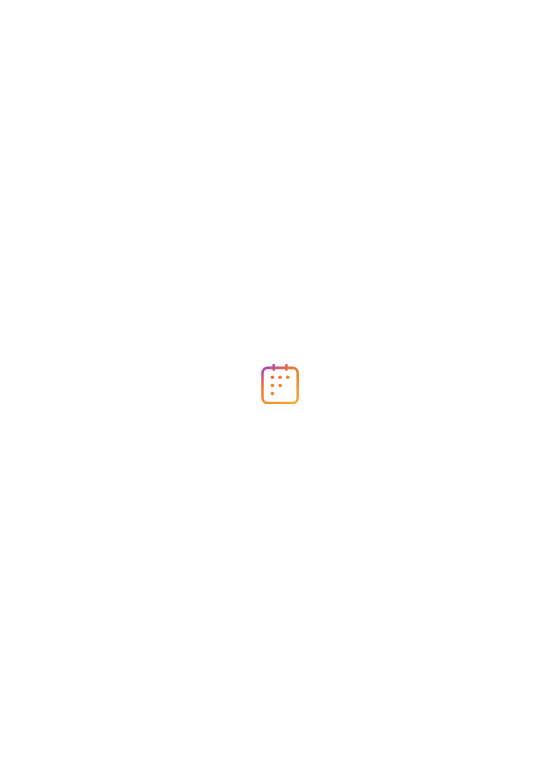 scroll, scrollTop: 0, scrollLeft: 0, axis: both 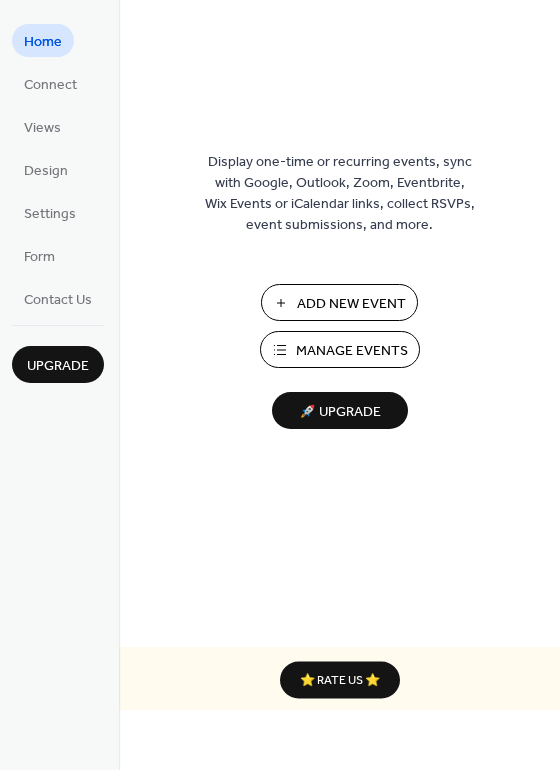 click on "Add New Event" at bounding box center (351, 304) 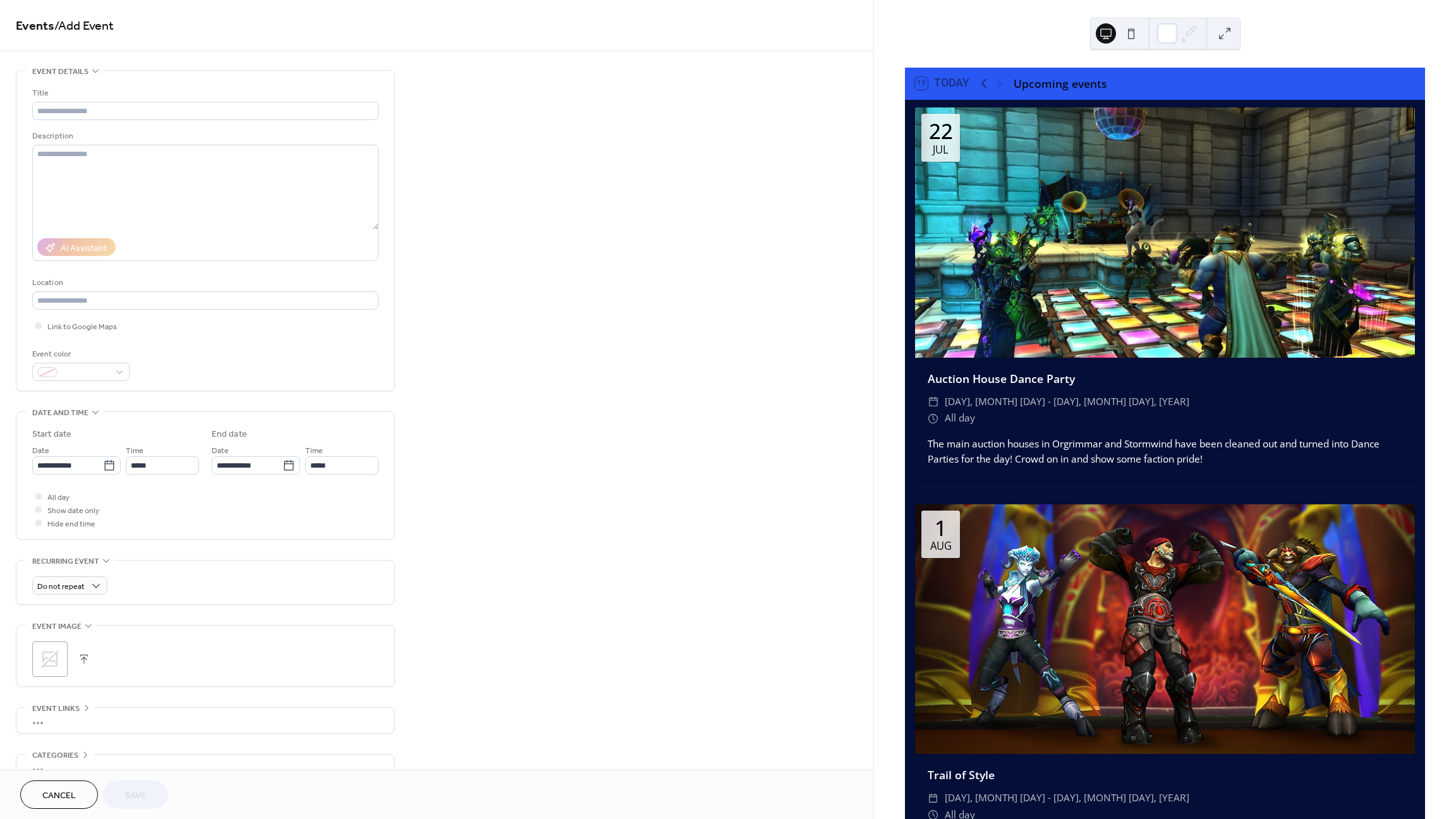 scroll, scrollTop: 0, scrollLeft: 0, axis: both 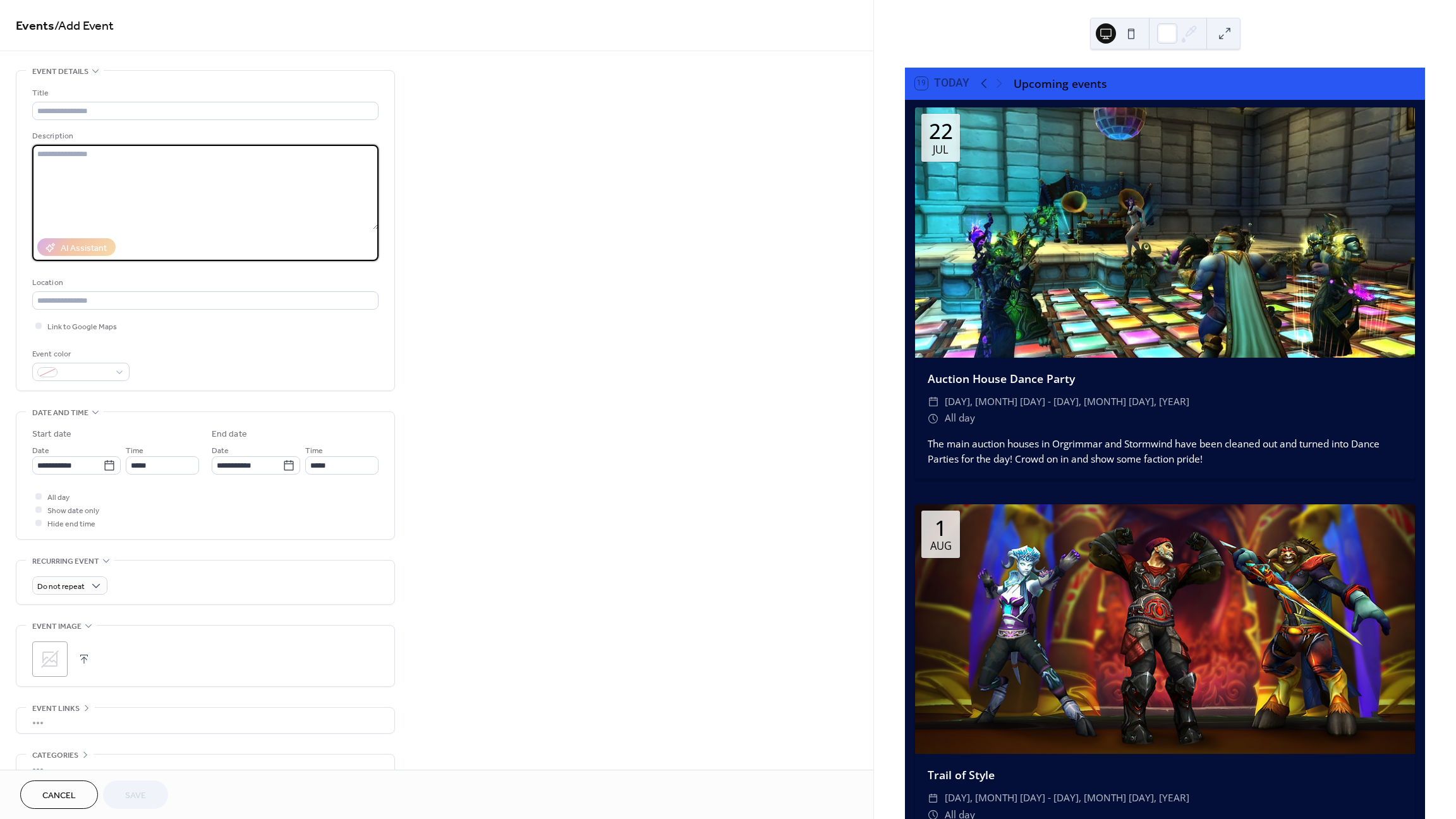 click at bounding box center (205, 187) 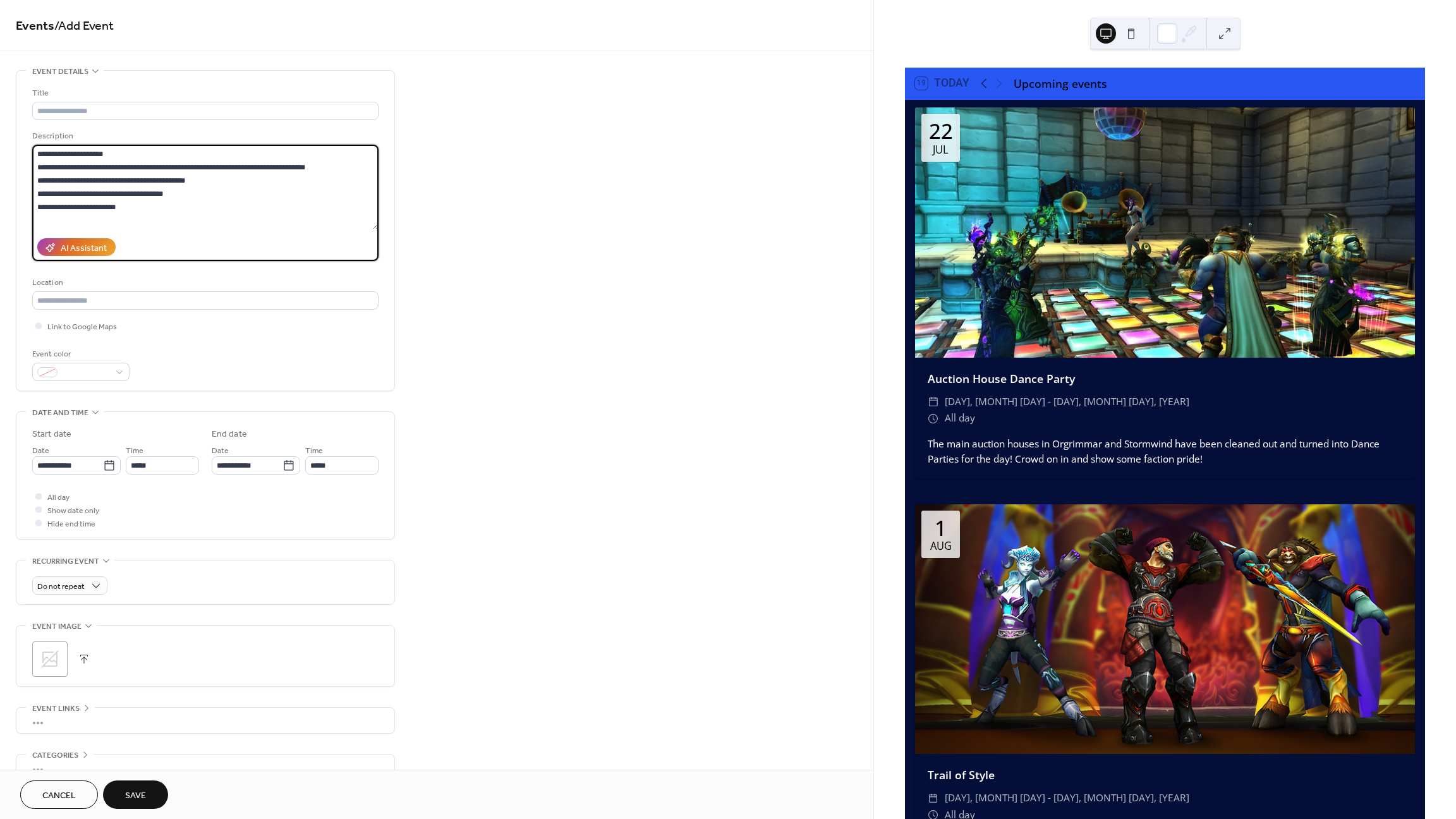 drag, startPoint x: 145, startPoint y: 205, endPoint x: 17, endPoint y: 139, distance: 144.01389 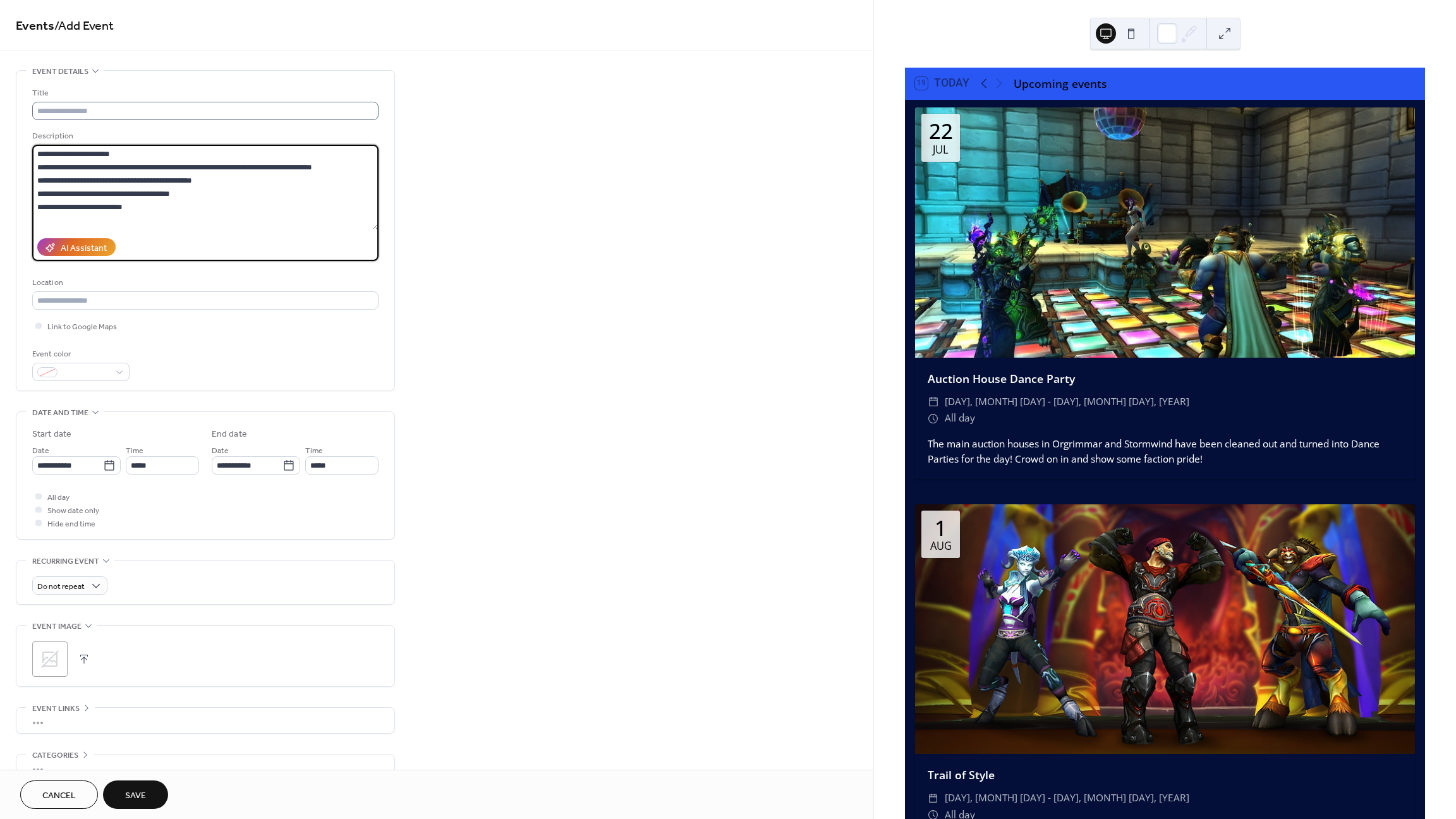 type on "**********" 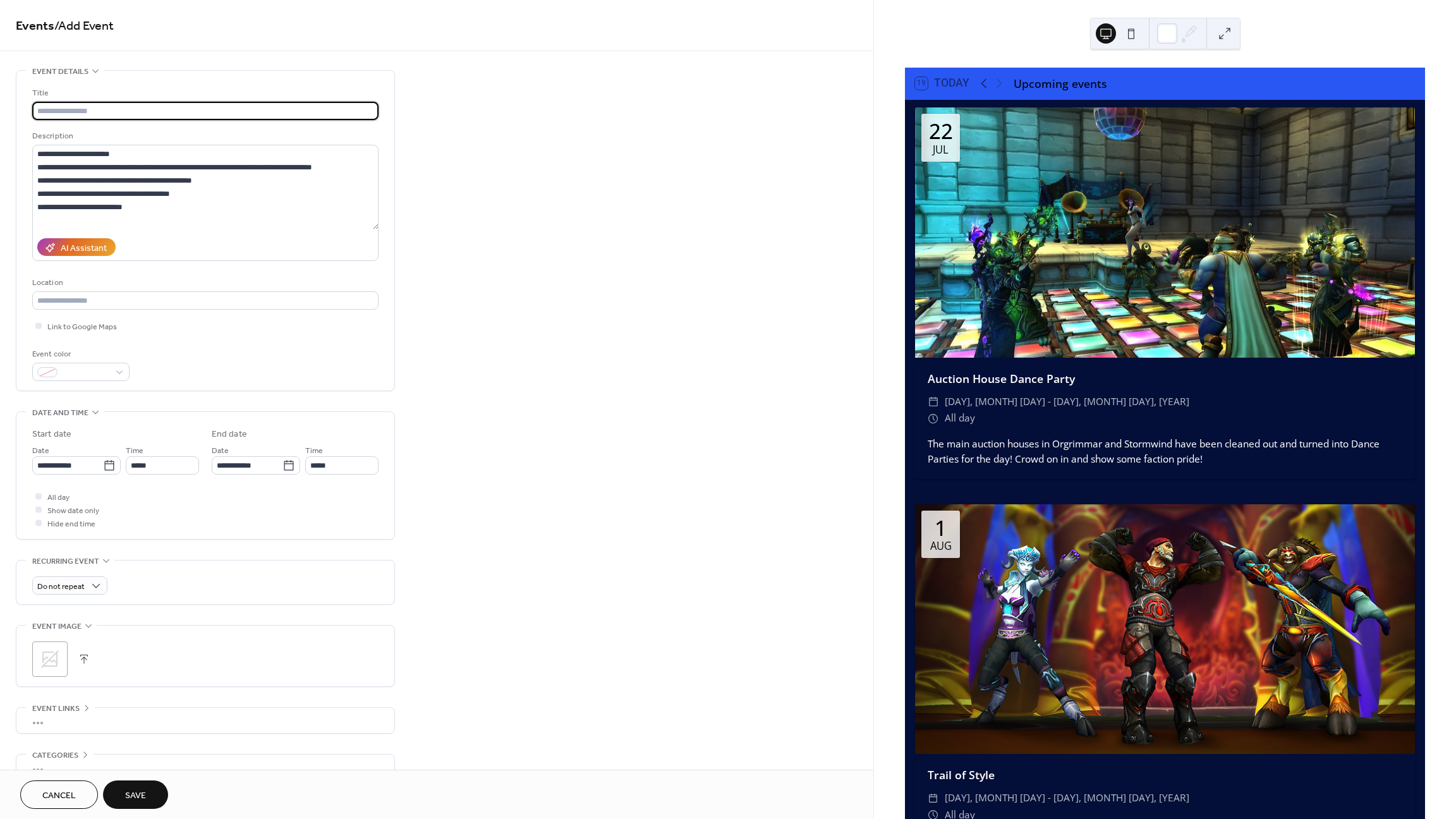 click at bounding box center [205, 111] 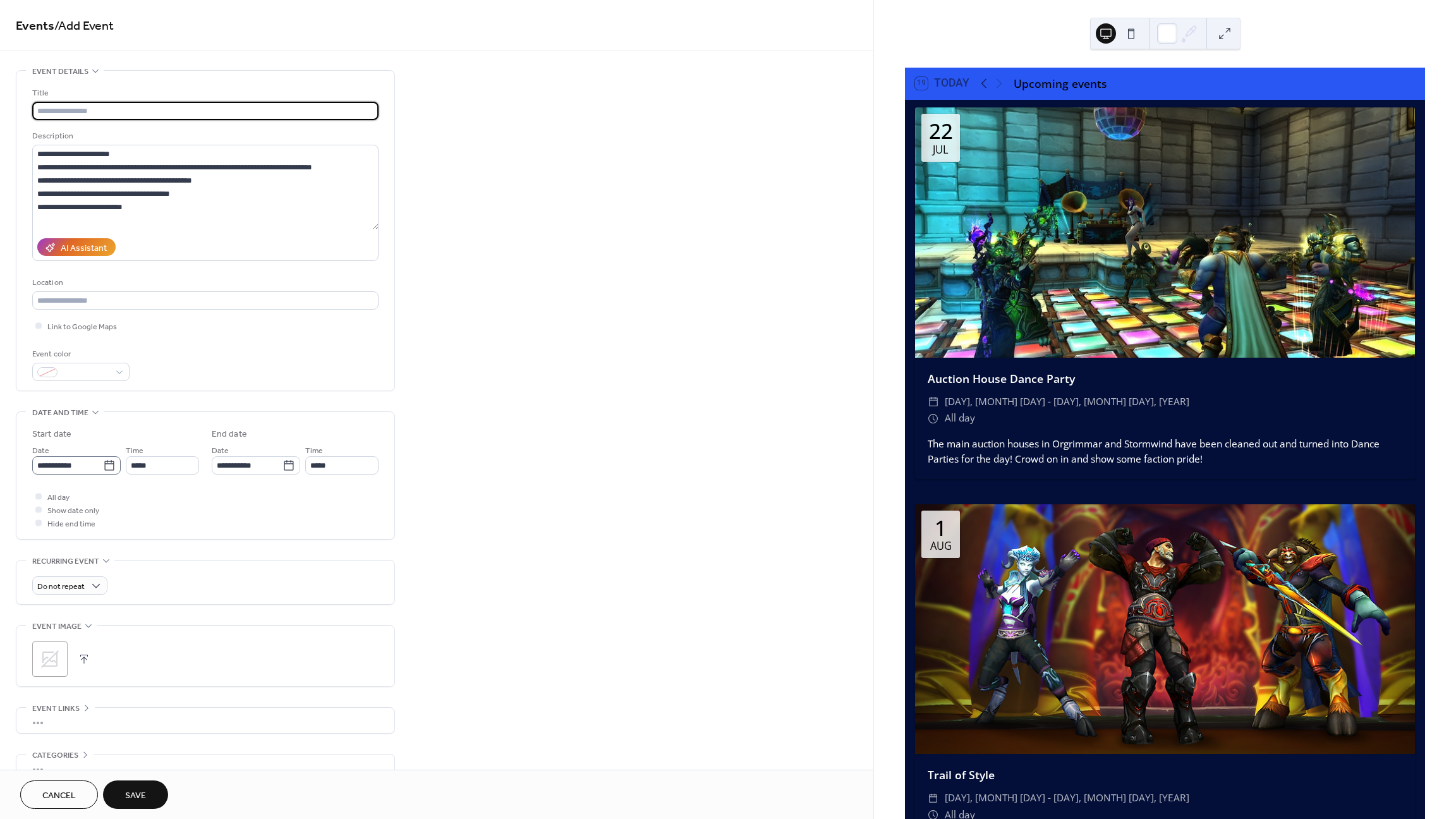 click 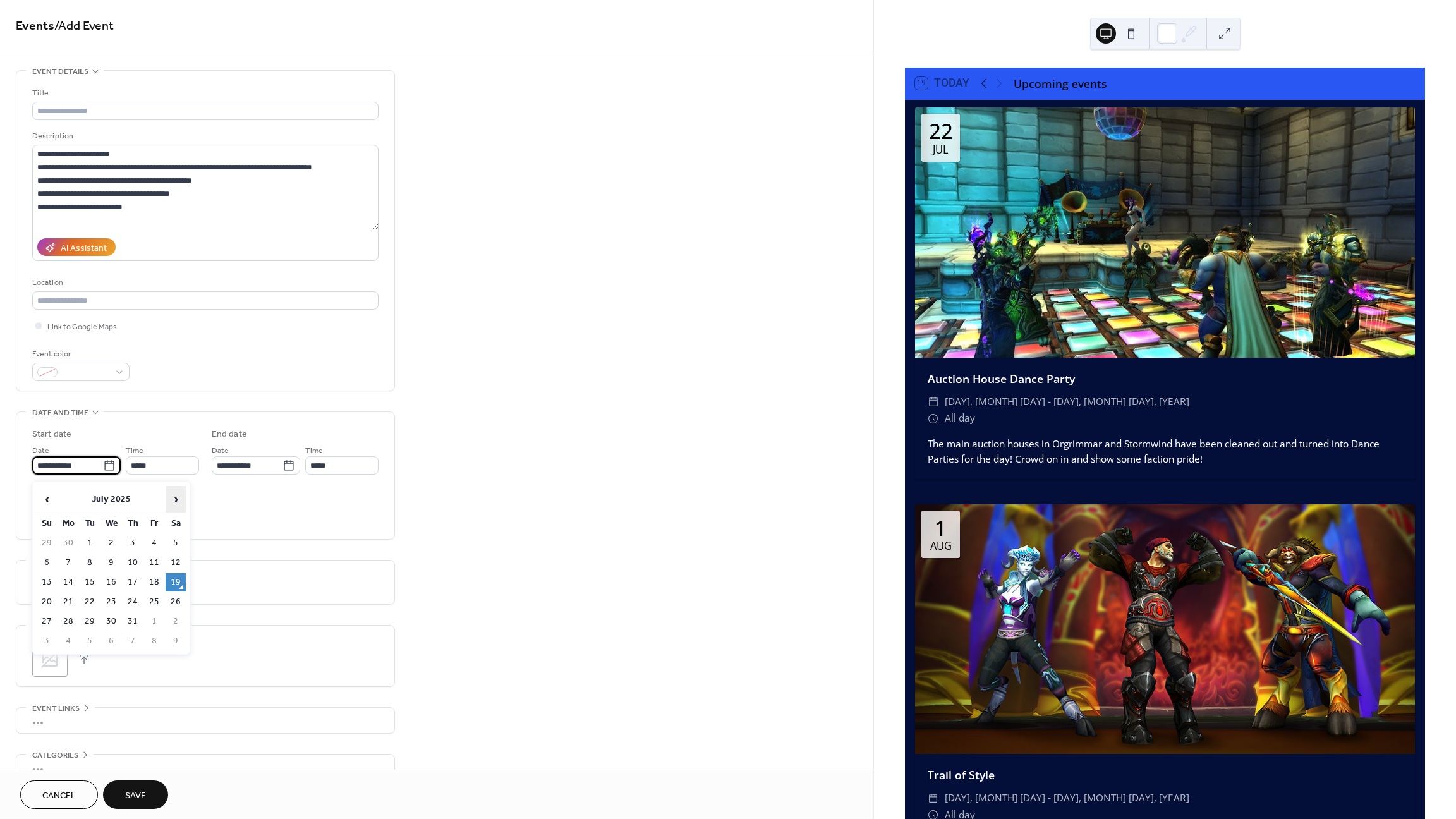 click on "›" at bounding box center [176, 499] 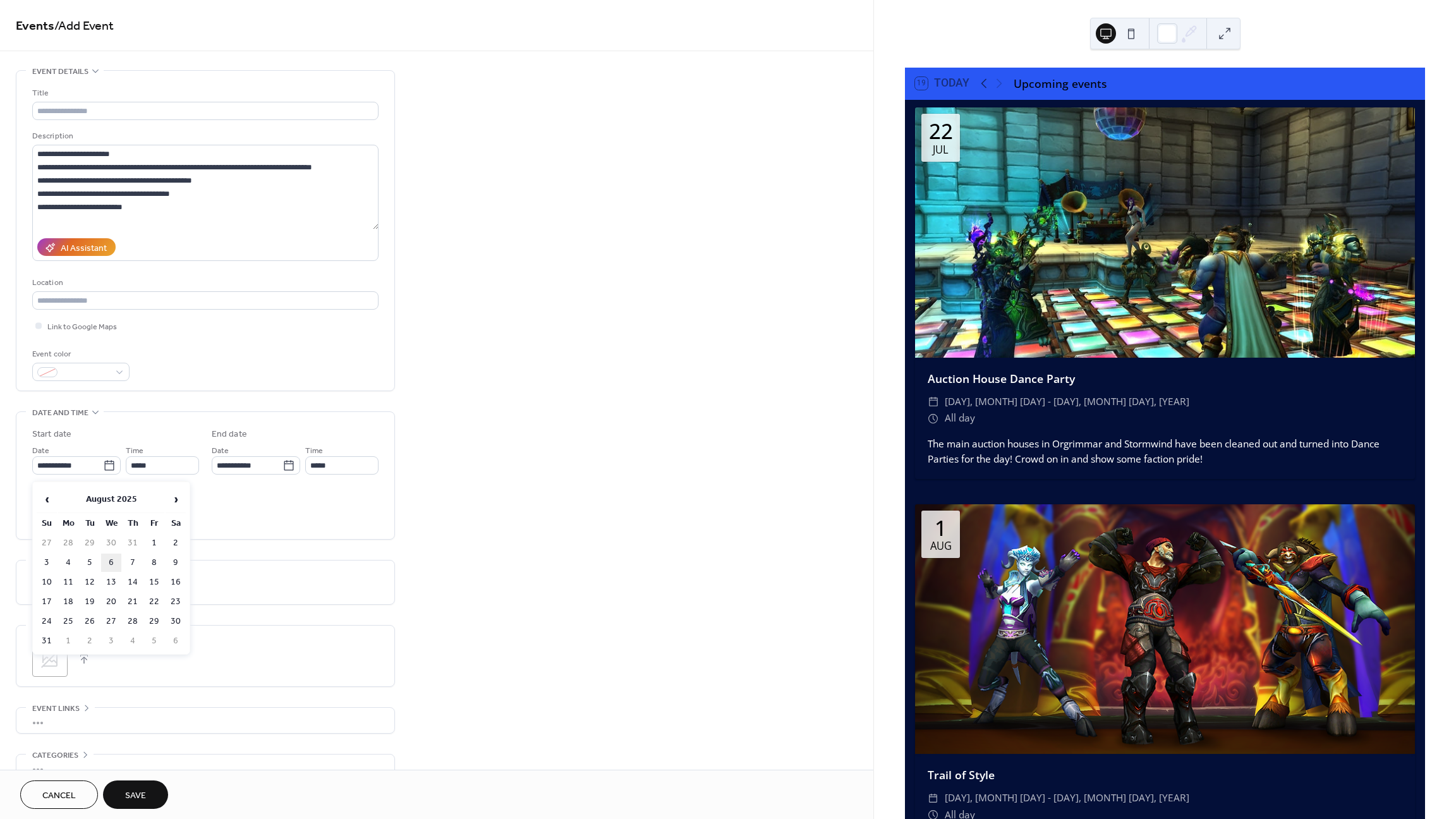 click on "6" at bounding box center (111, 562) 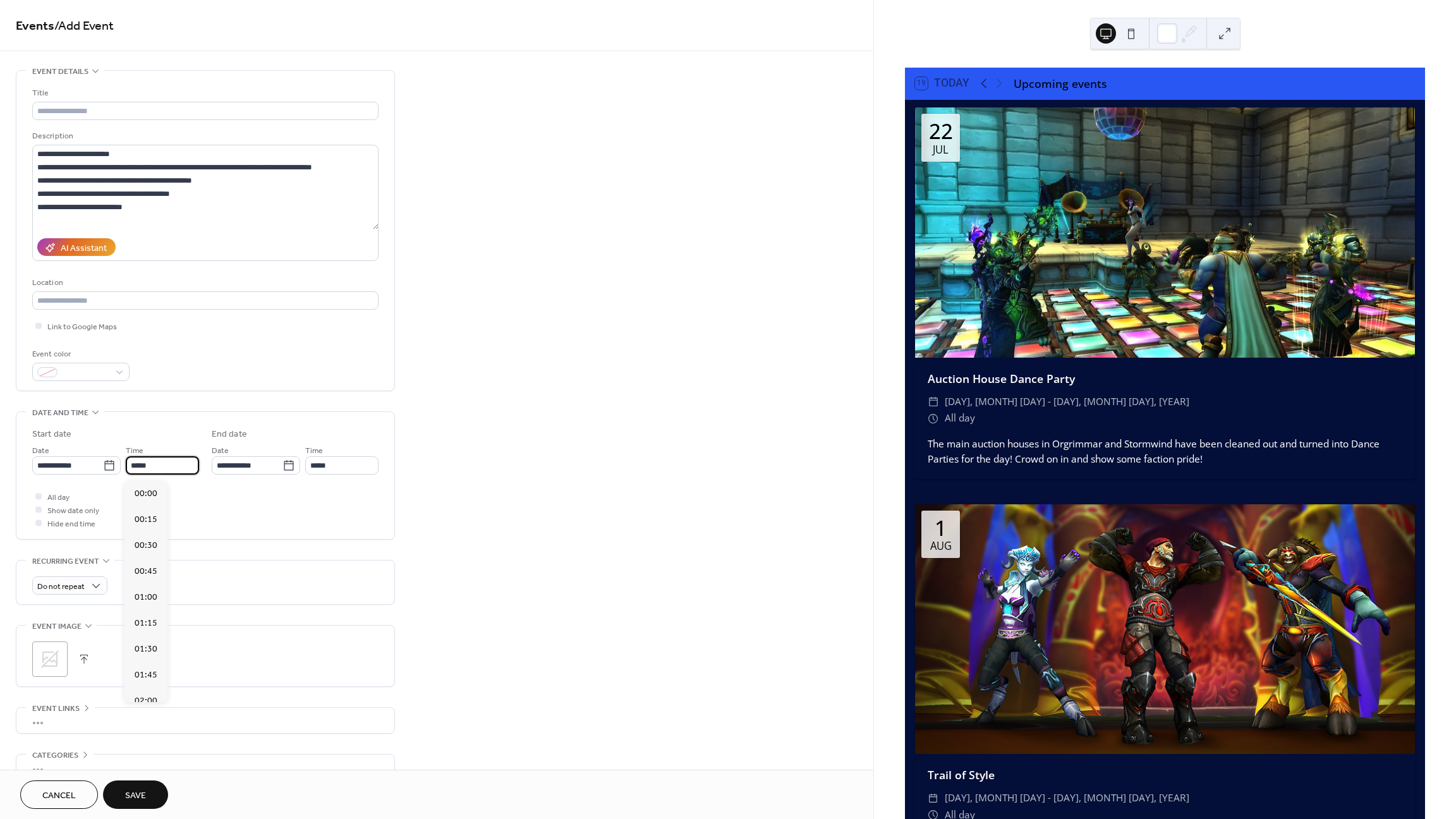click on "*****" at bounding box center [162, 465] 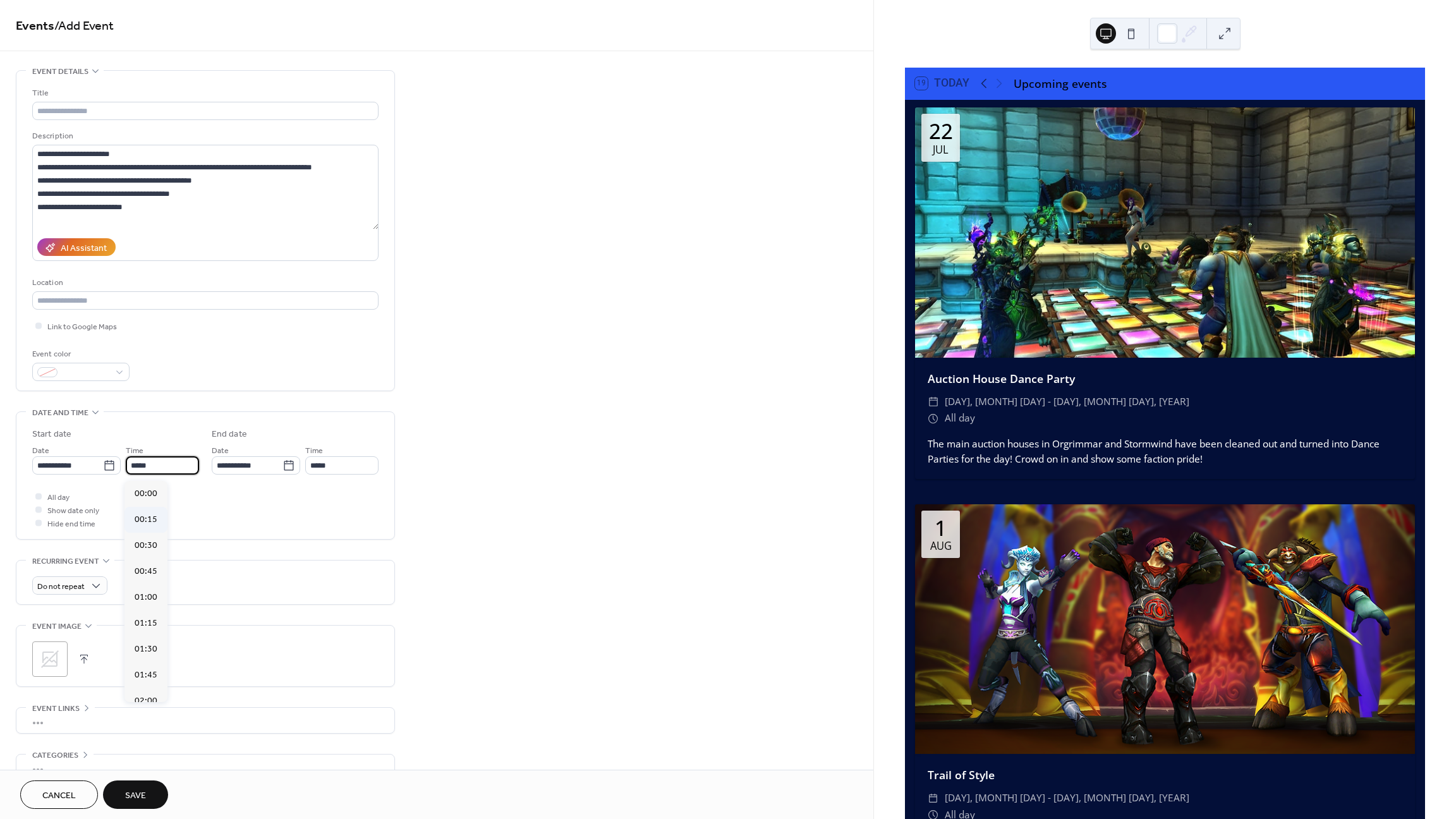 scroll, scrollTop: 0, scrollLeft: 0, axis: both 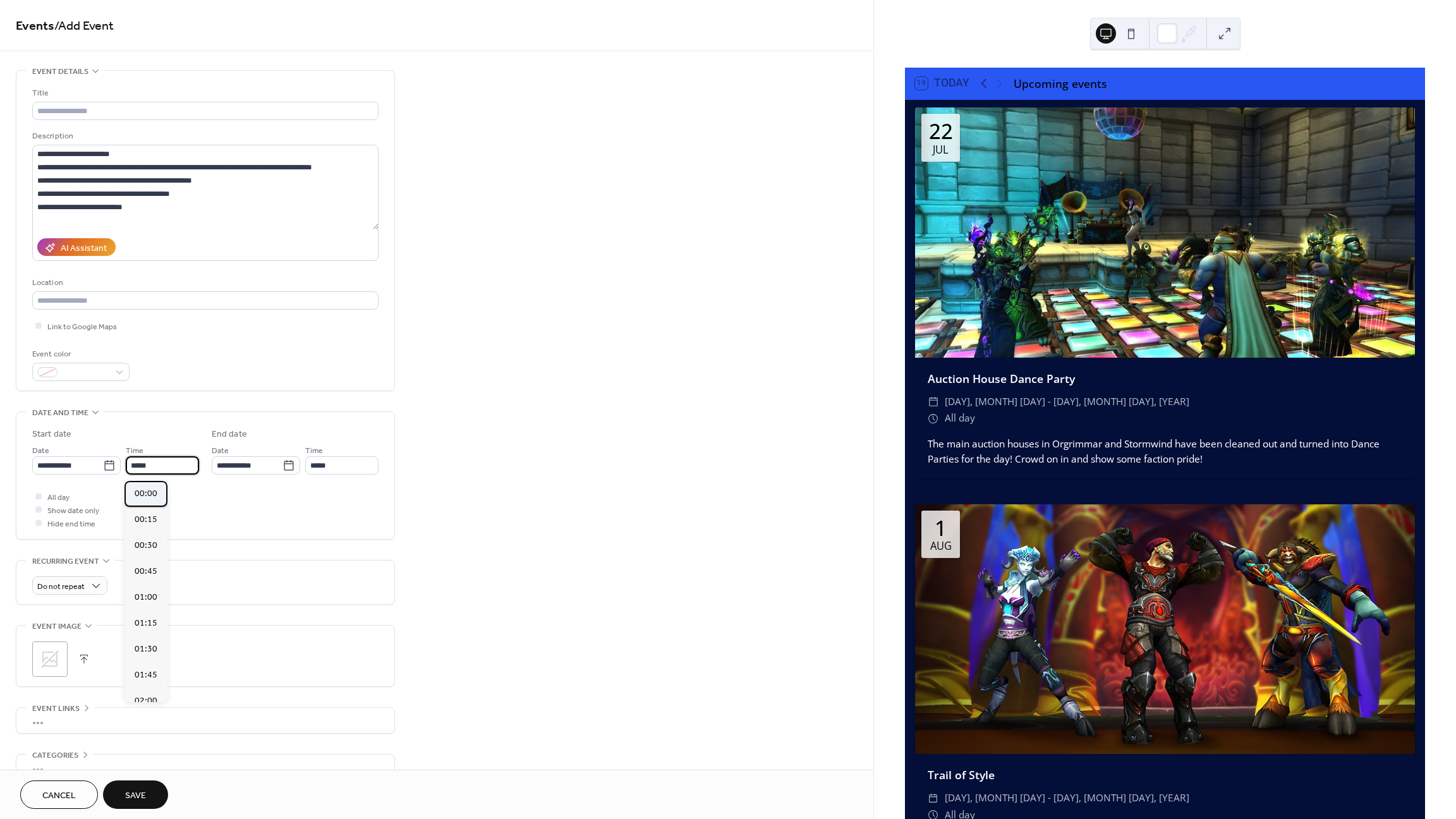 click on "00:00" at bounding box center [146, 494] 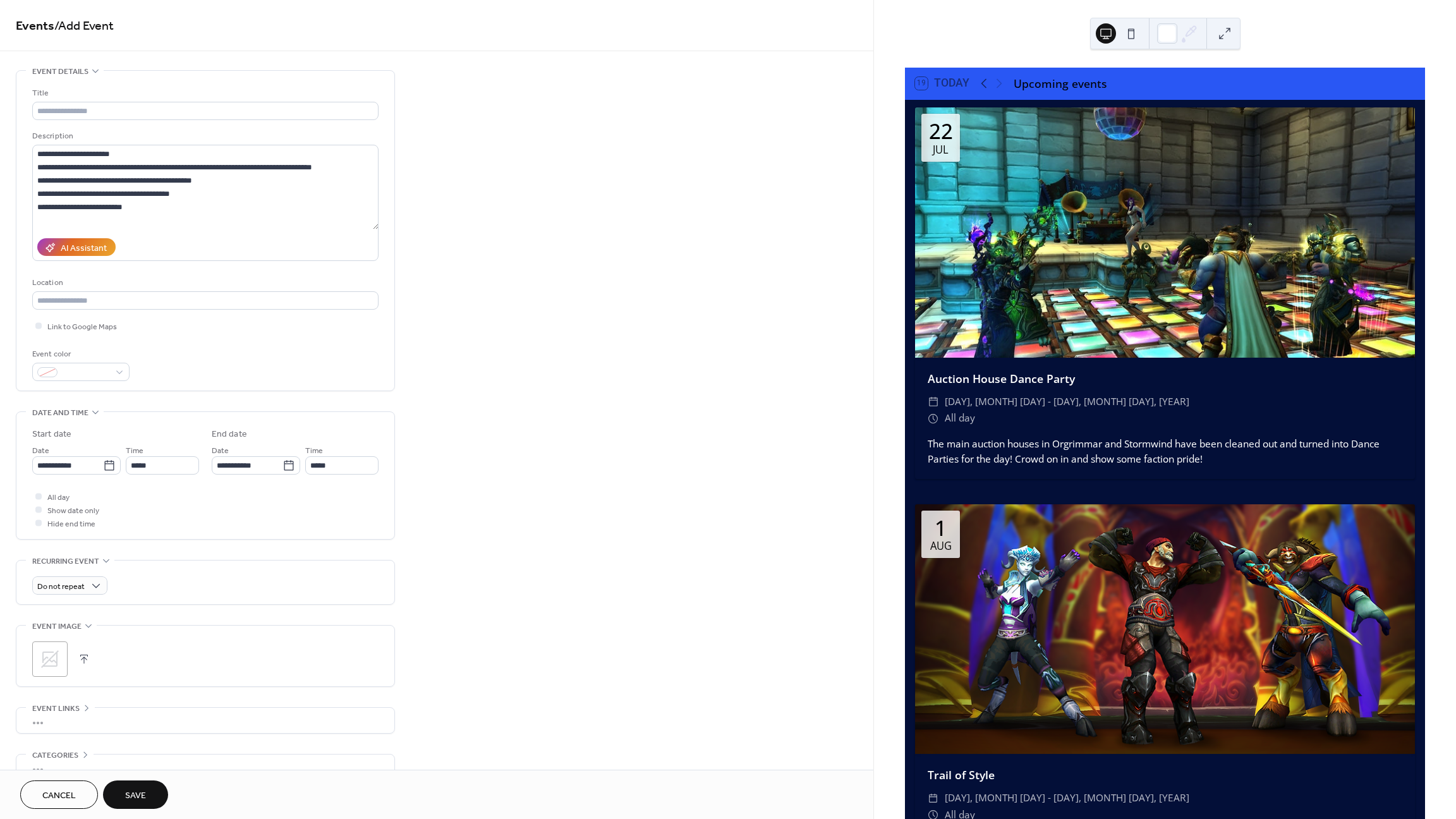 type on "*****" 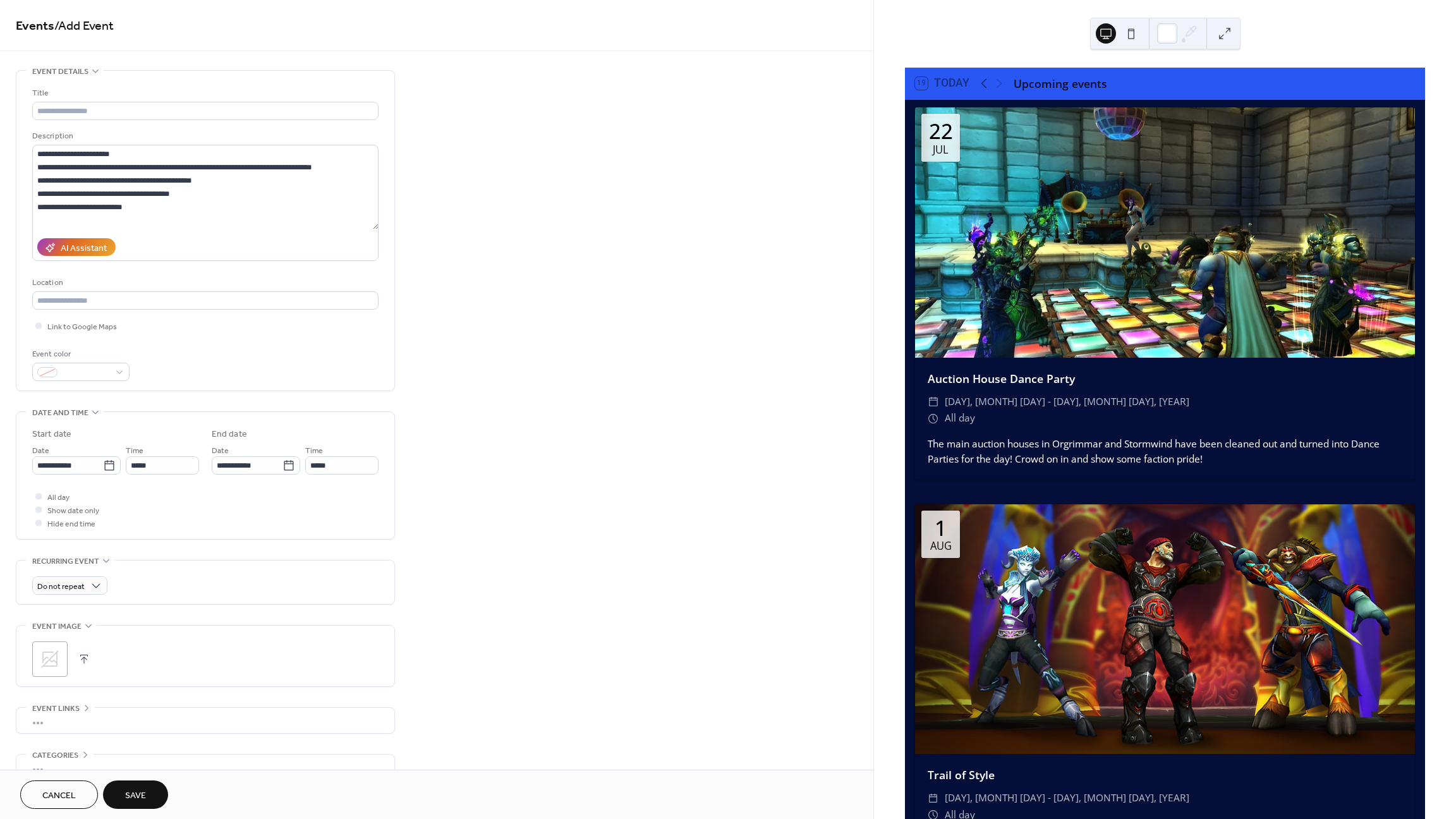 type on "*****" 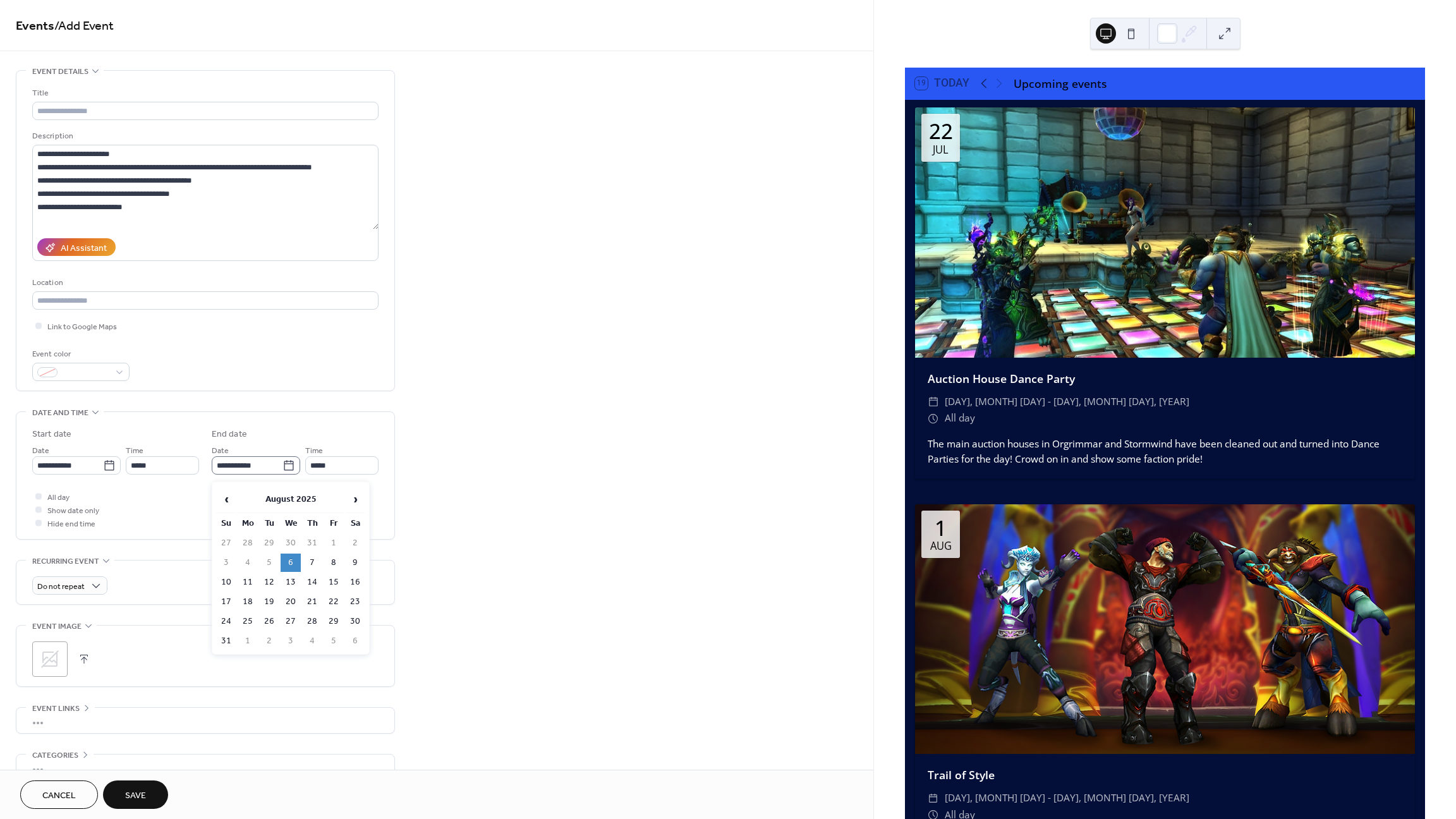 click 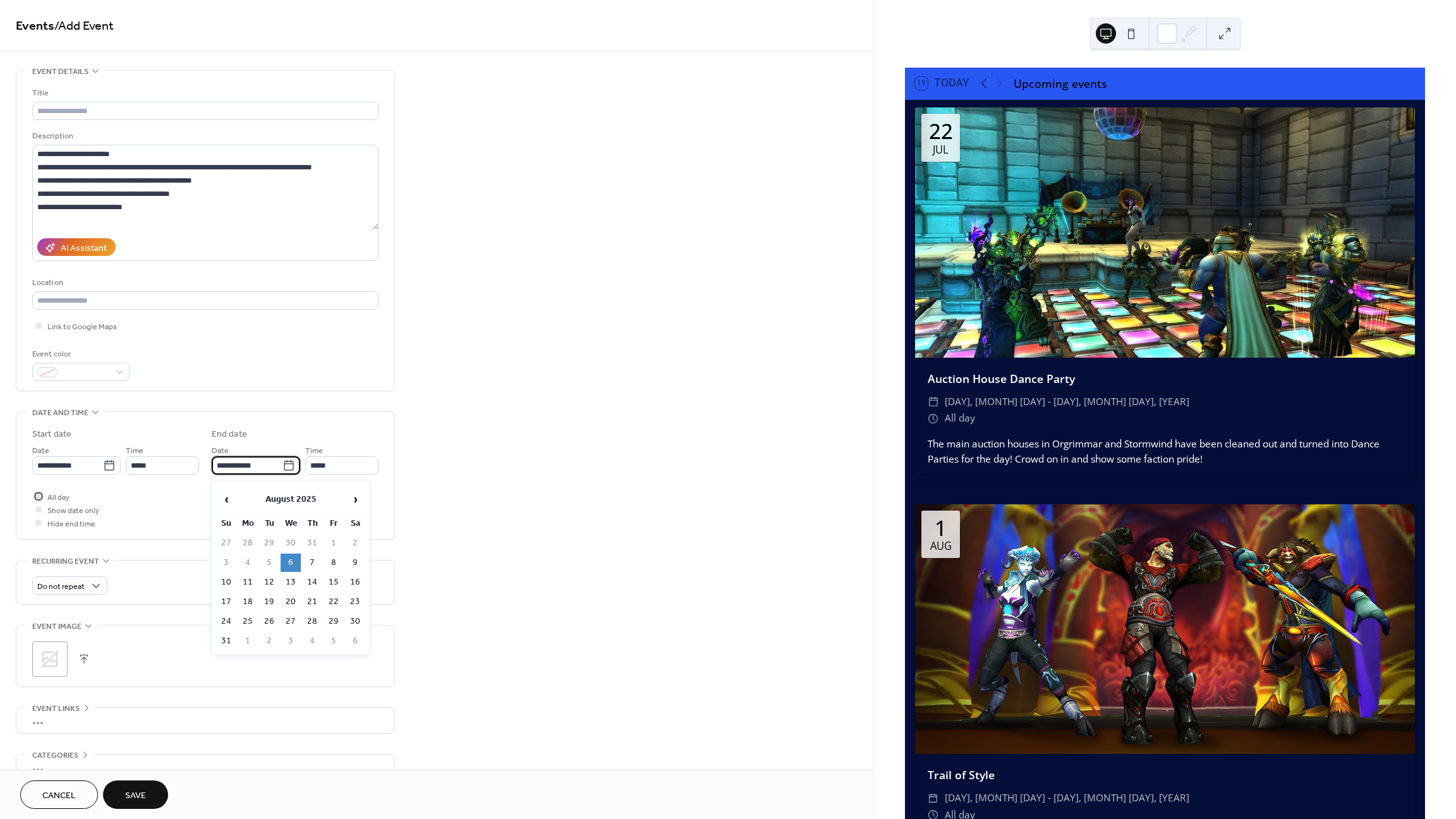 click at bounding box center [39, 496] 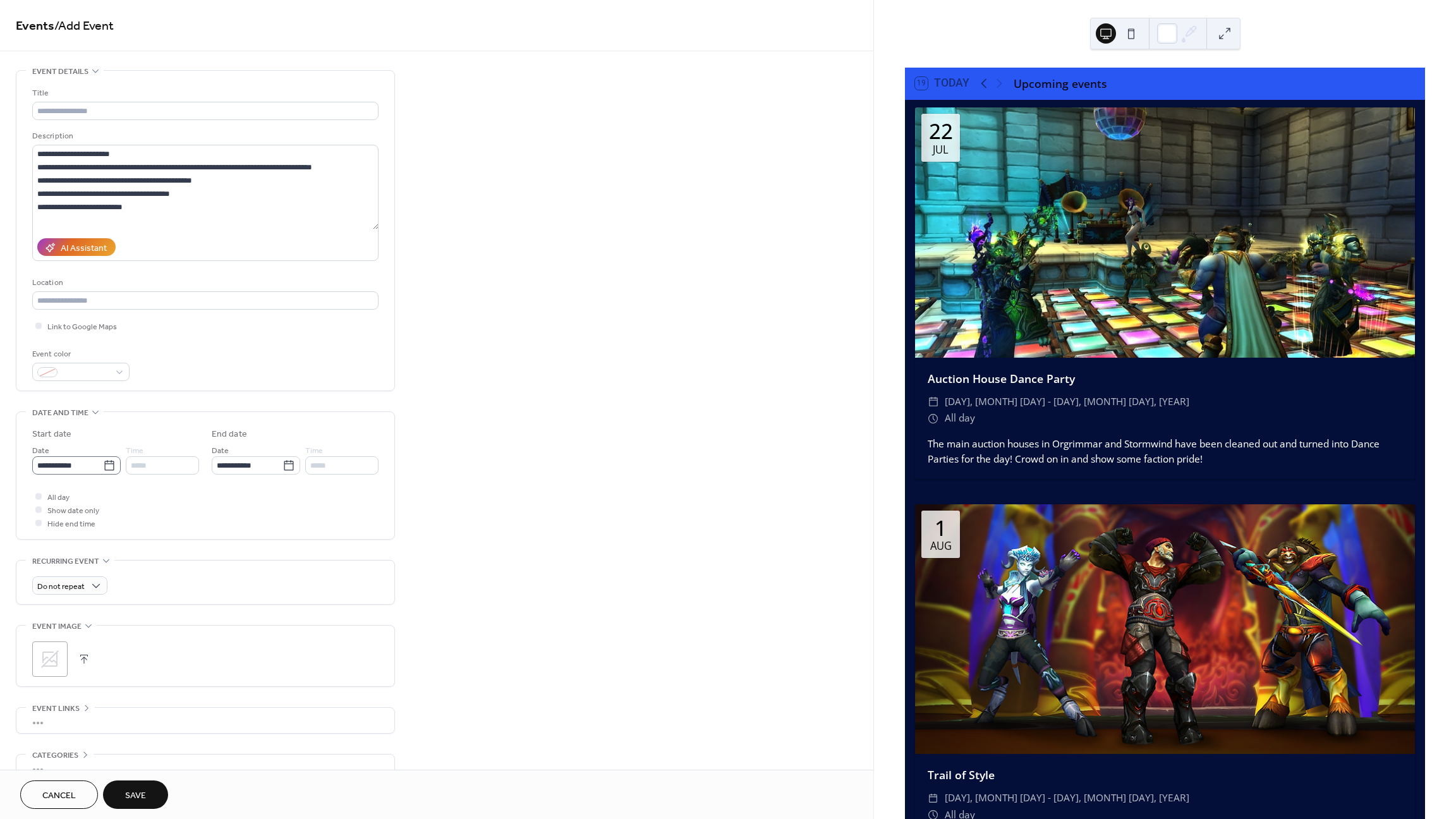 click 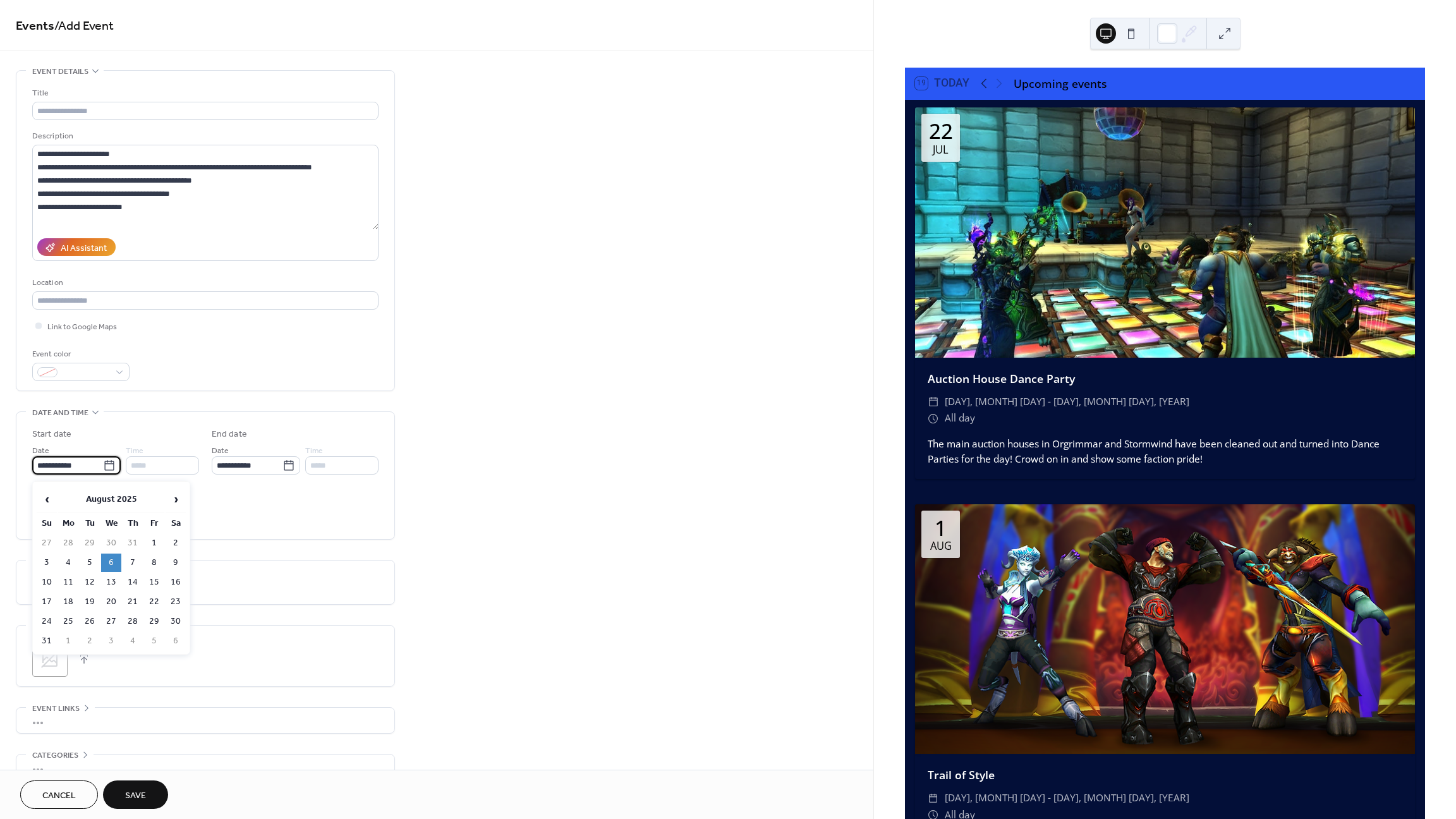 click on "**********" at bounding box center [205, 475] 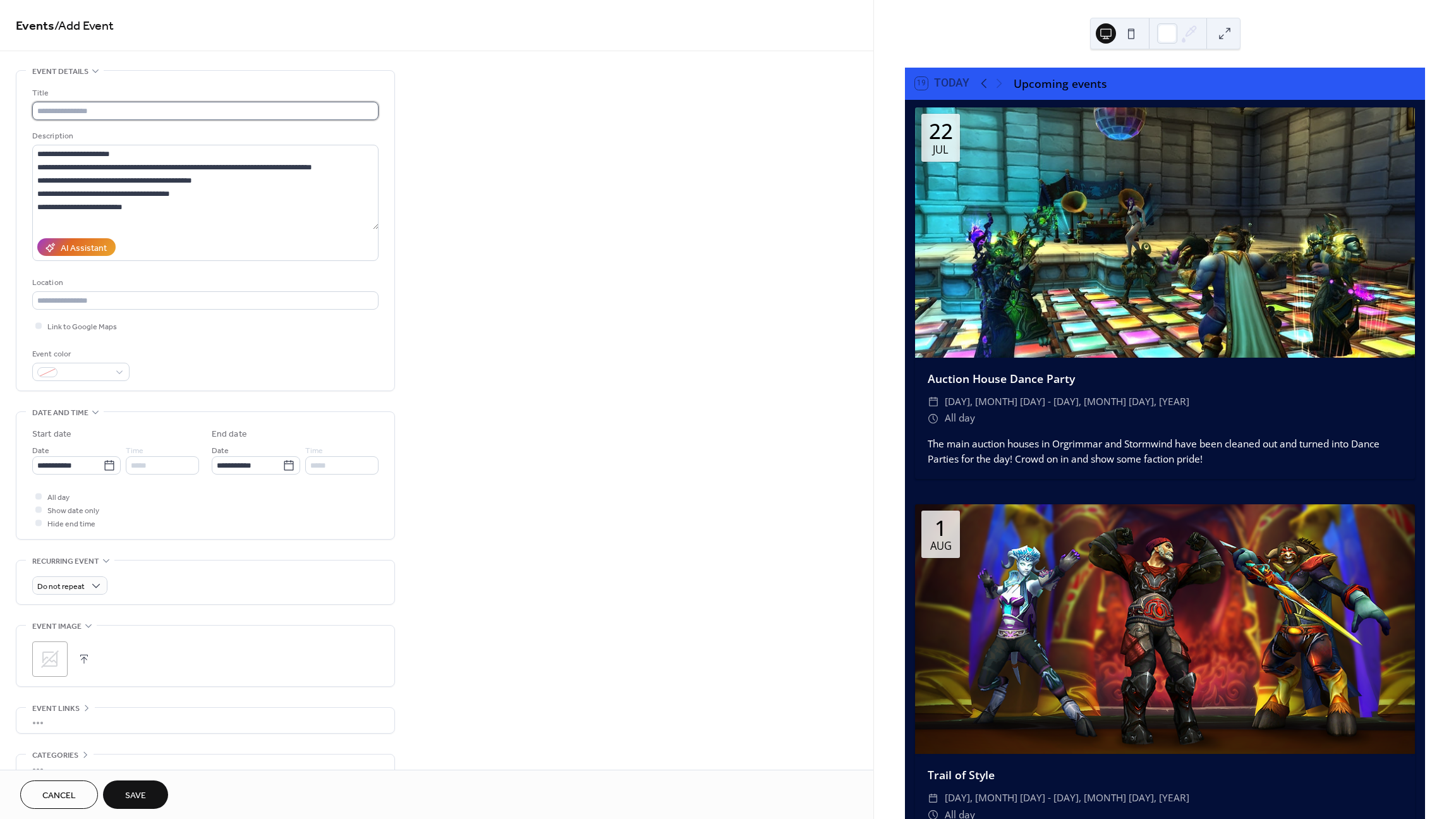 click at bounding box center [205, 111] 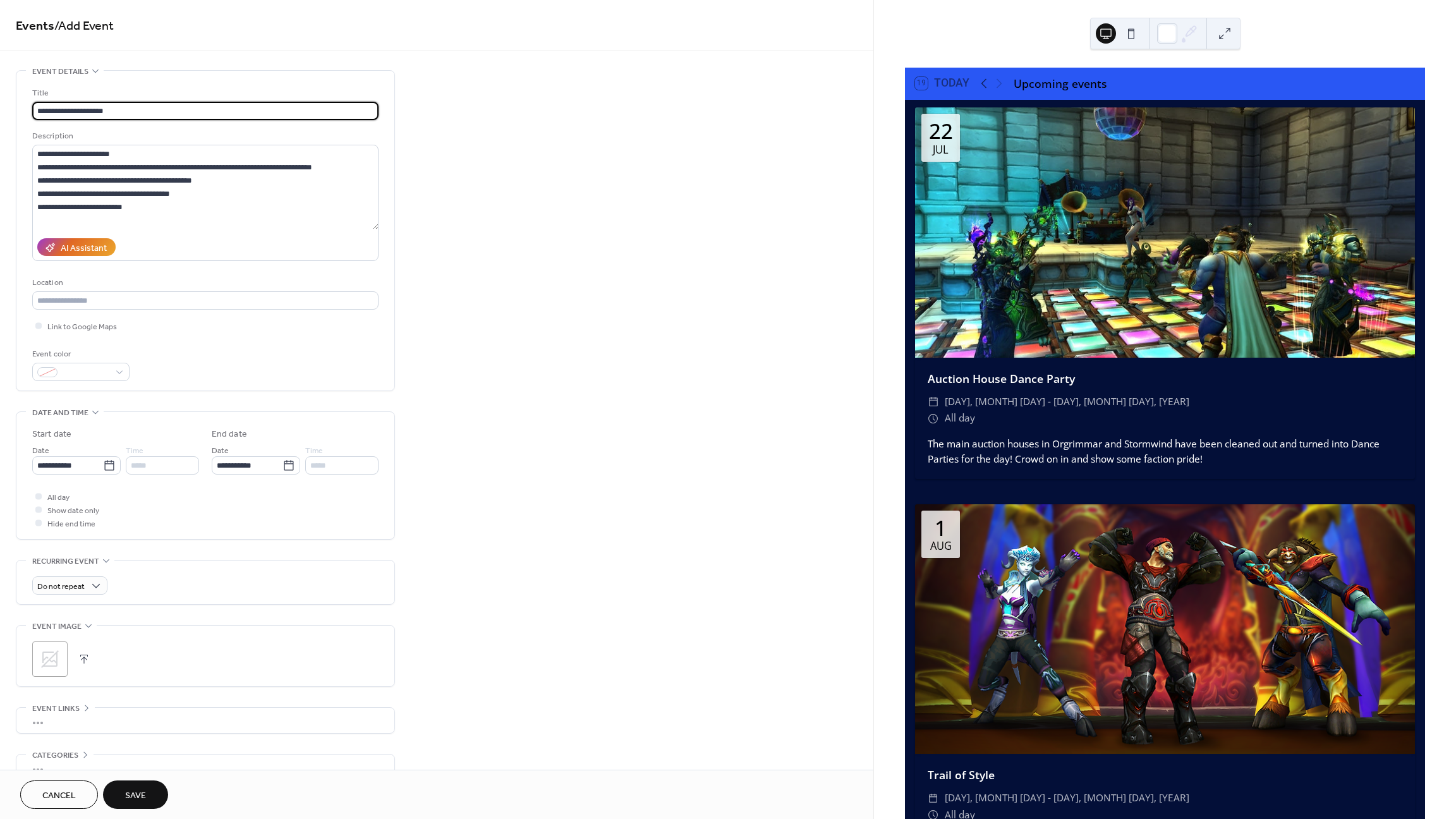 type on "**********" 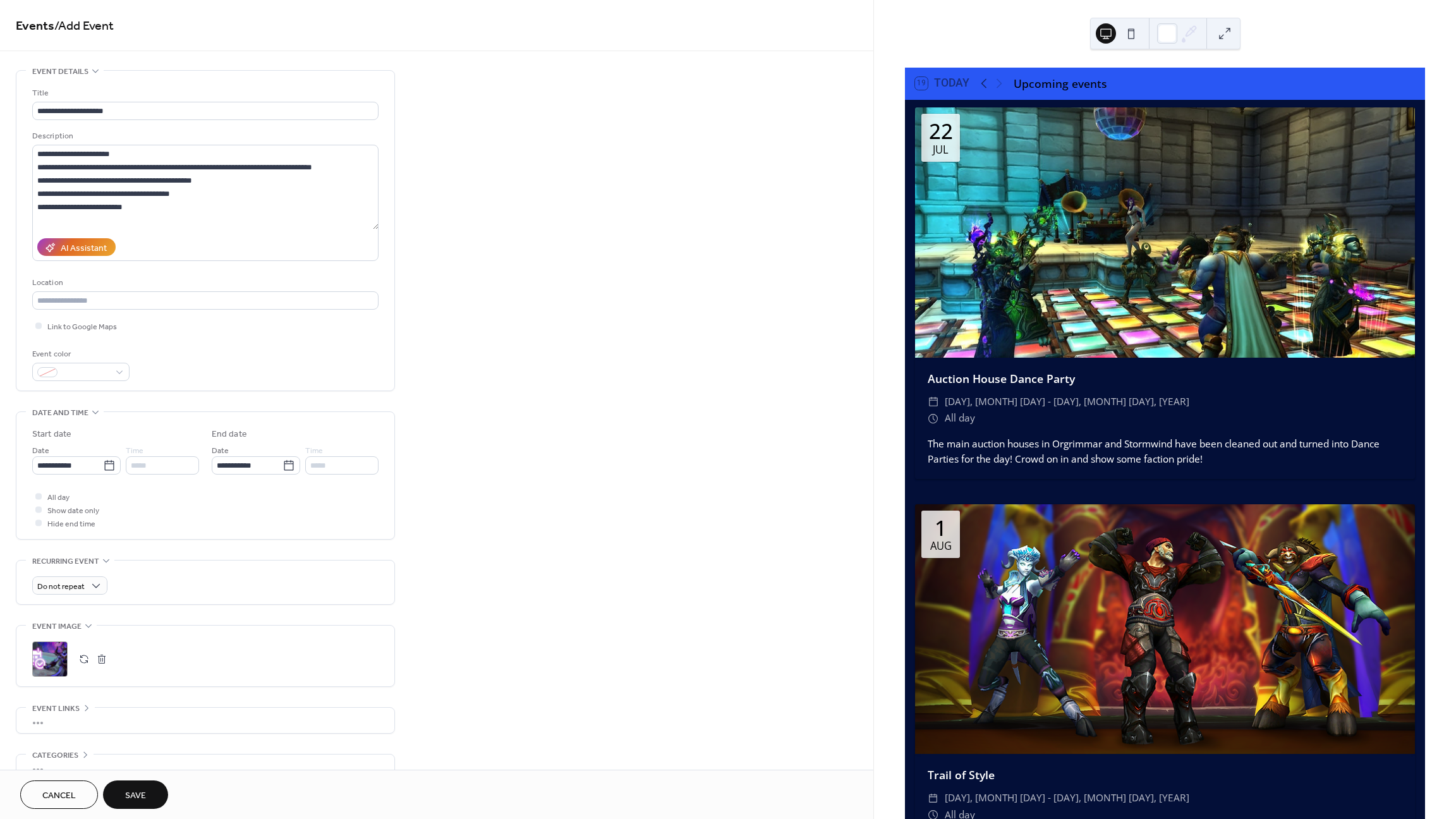 scroll, scrollTop: 0, scrollLeft: 0, axis: both 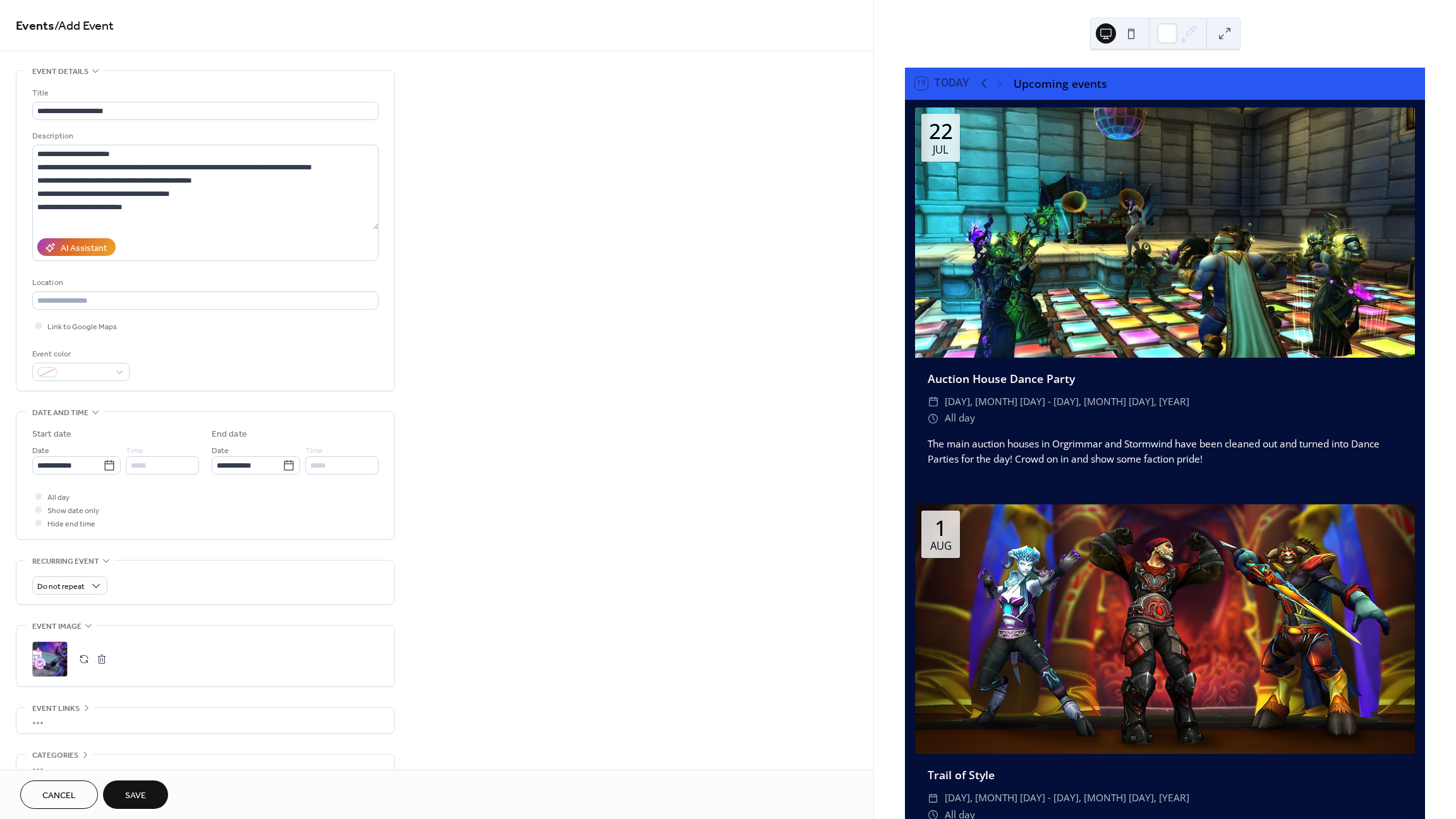 click on "Save" at bounding box center [135, 796] 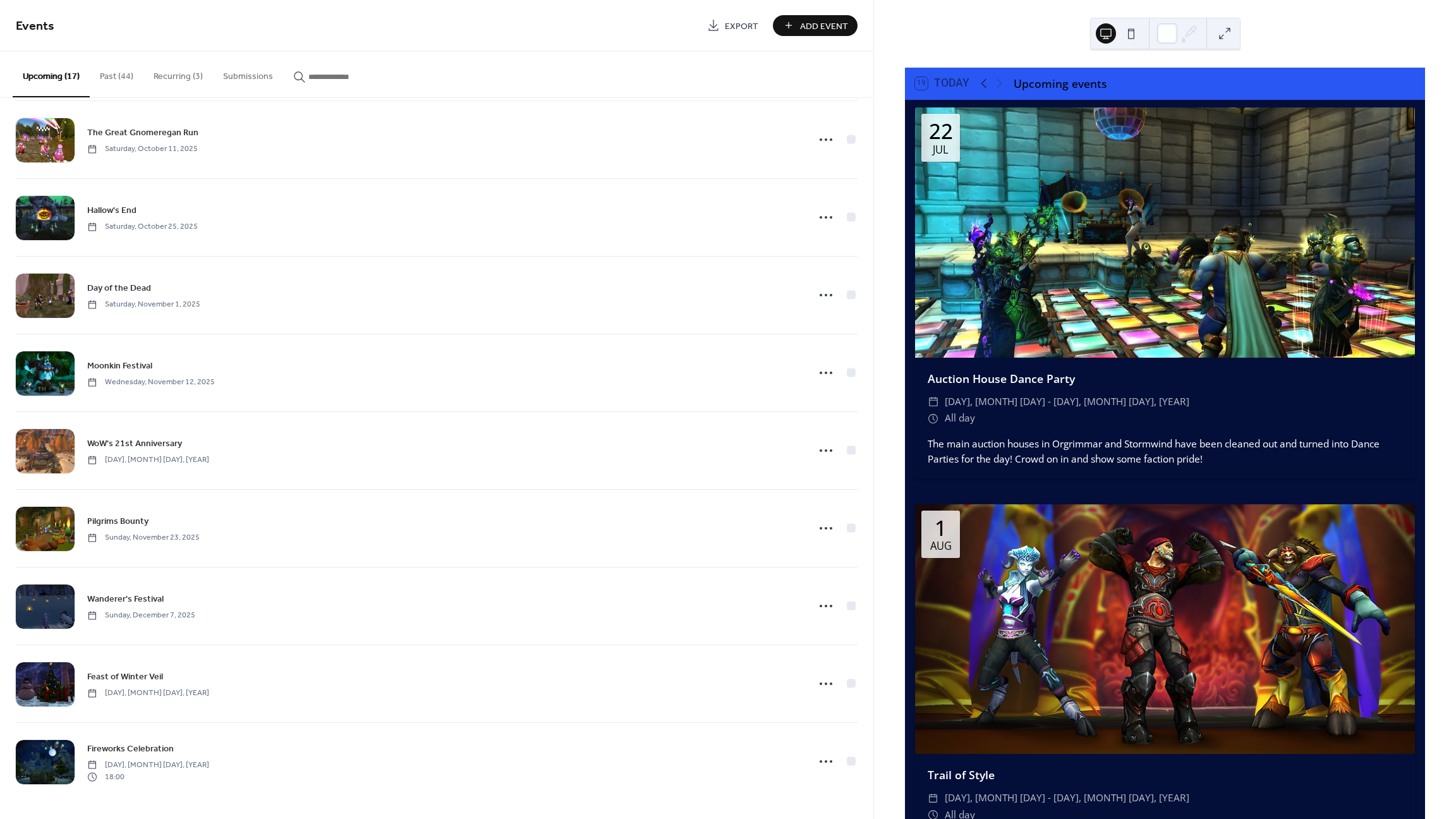 scroll, scrollTop: 638, scrollLeft: 0, axis: vertical 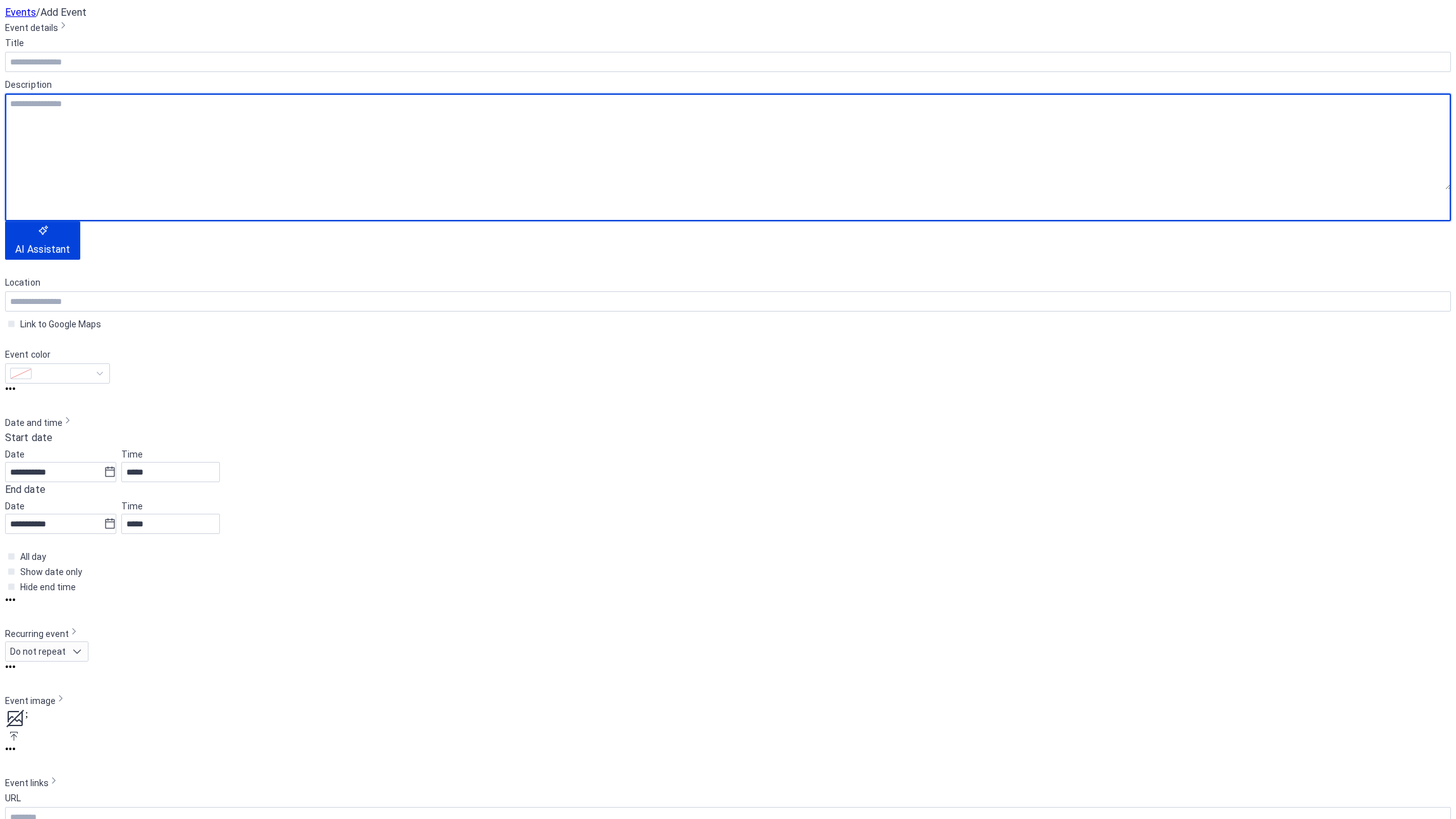 click at bounding box center [728, 142] 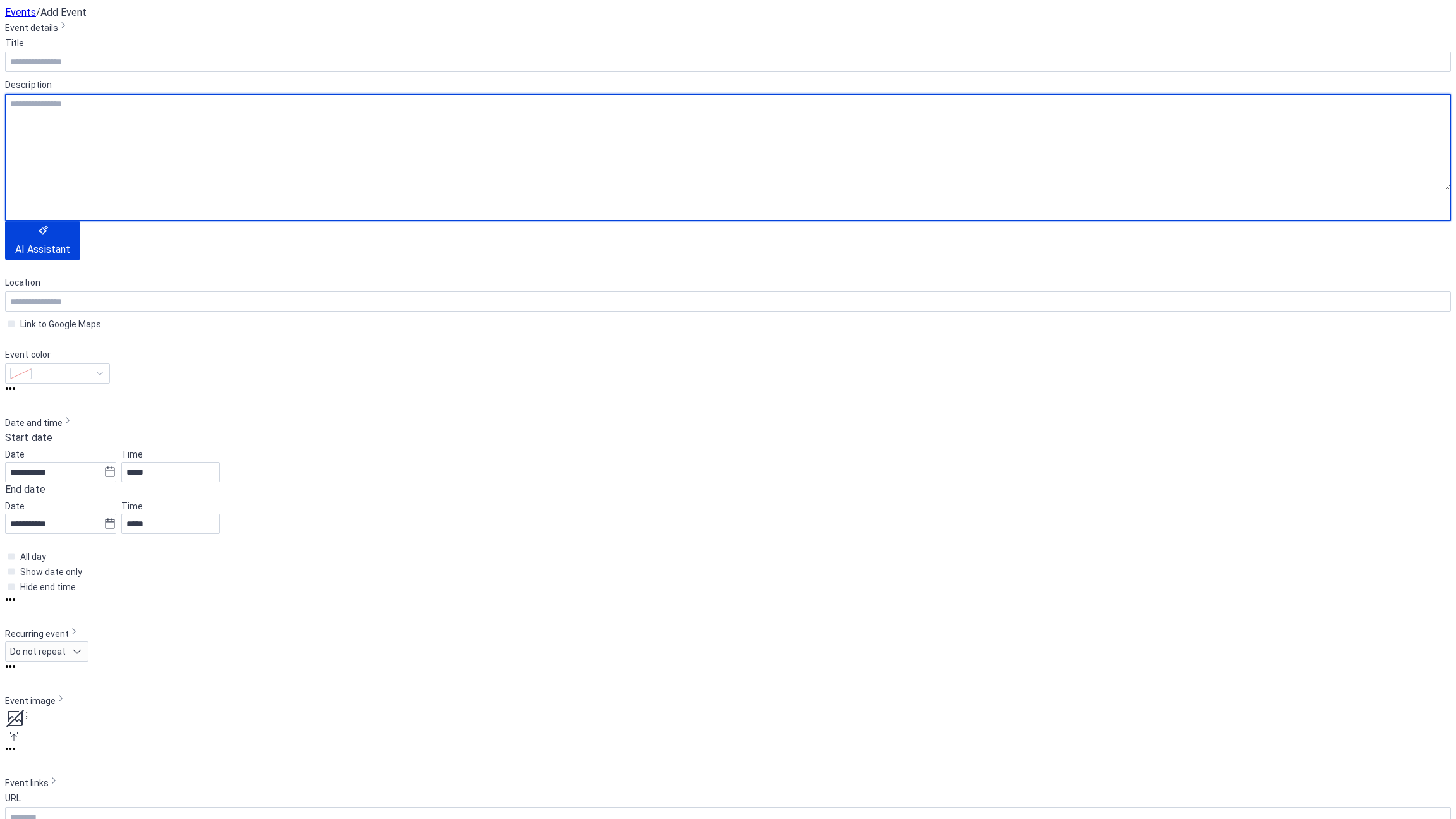 paste on "**********" 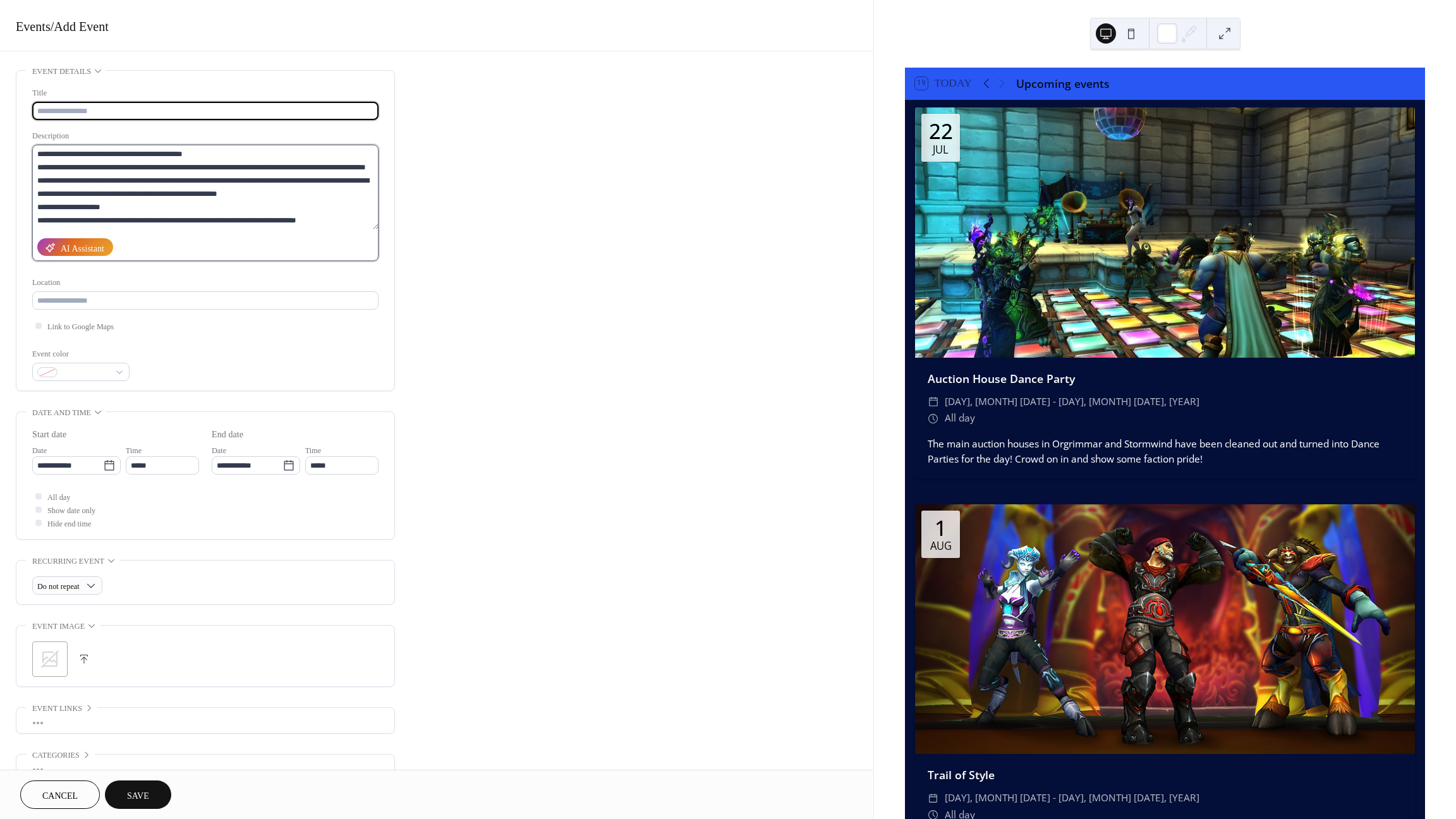 drag, startPoint x: 35, startPoint y: 152, endPoint x: 51, endPoint y: 154, distance: 16.124515 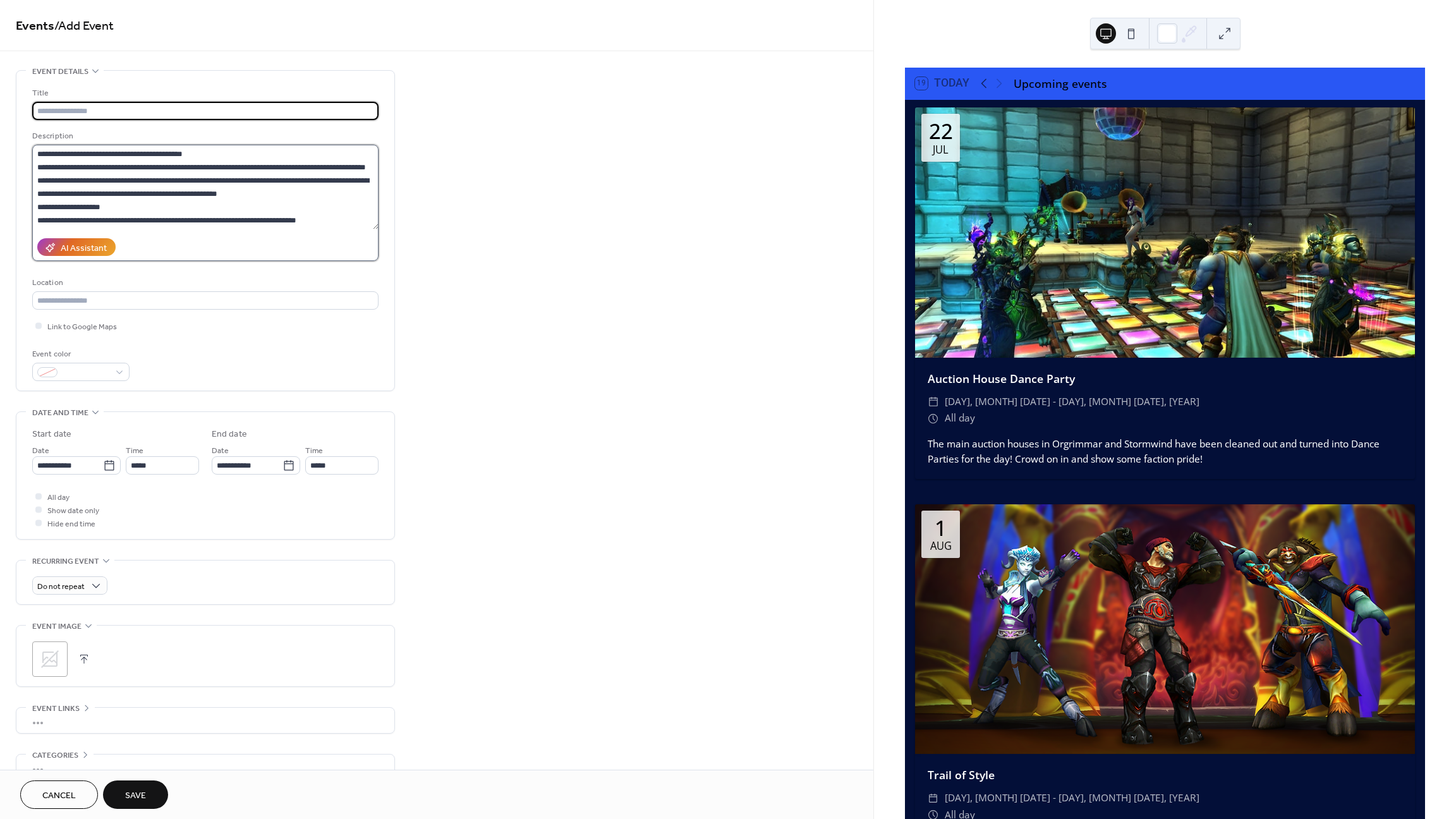 click on "**********" at bounding box center [205, 187] 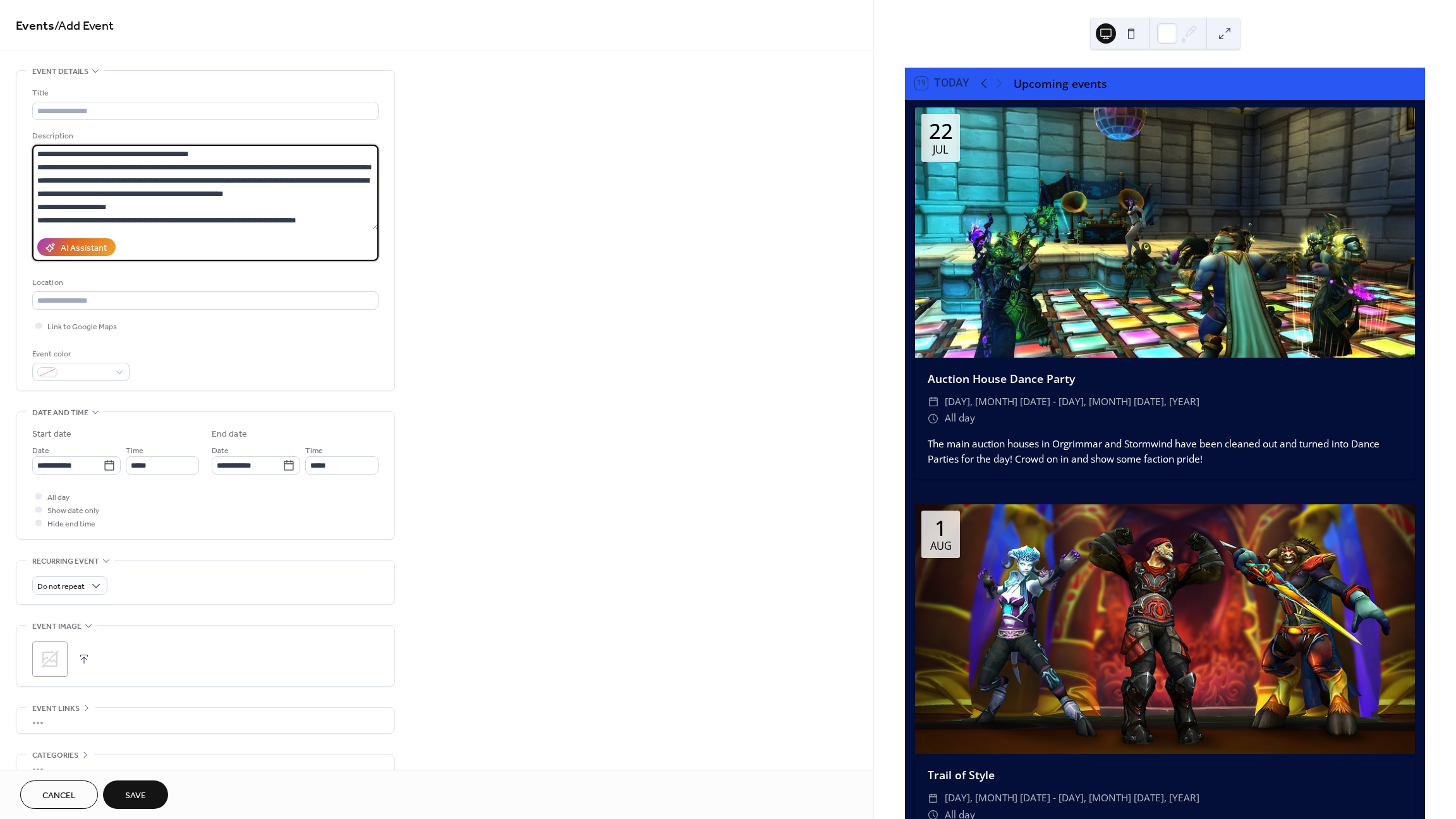 click on "**********" at bounding box center (205, 187) 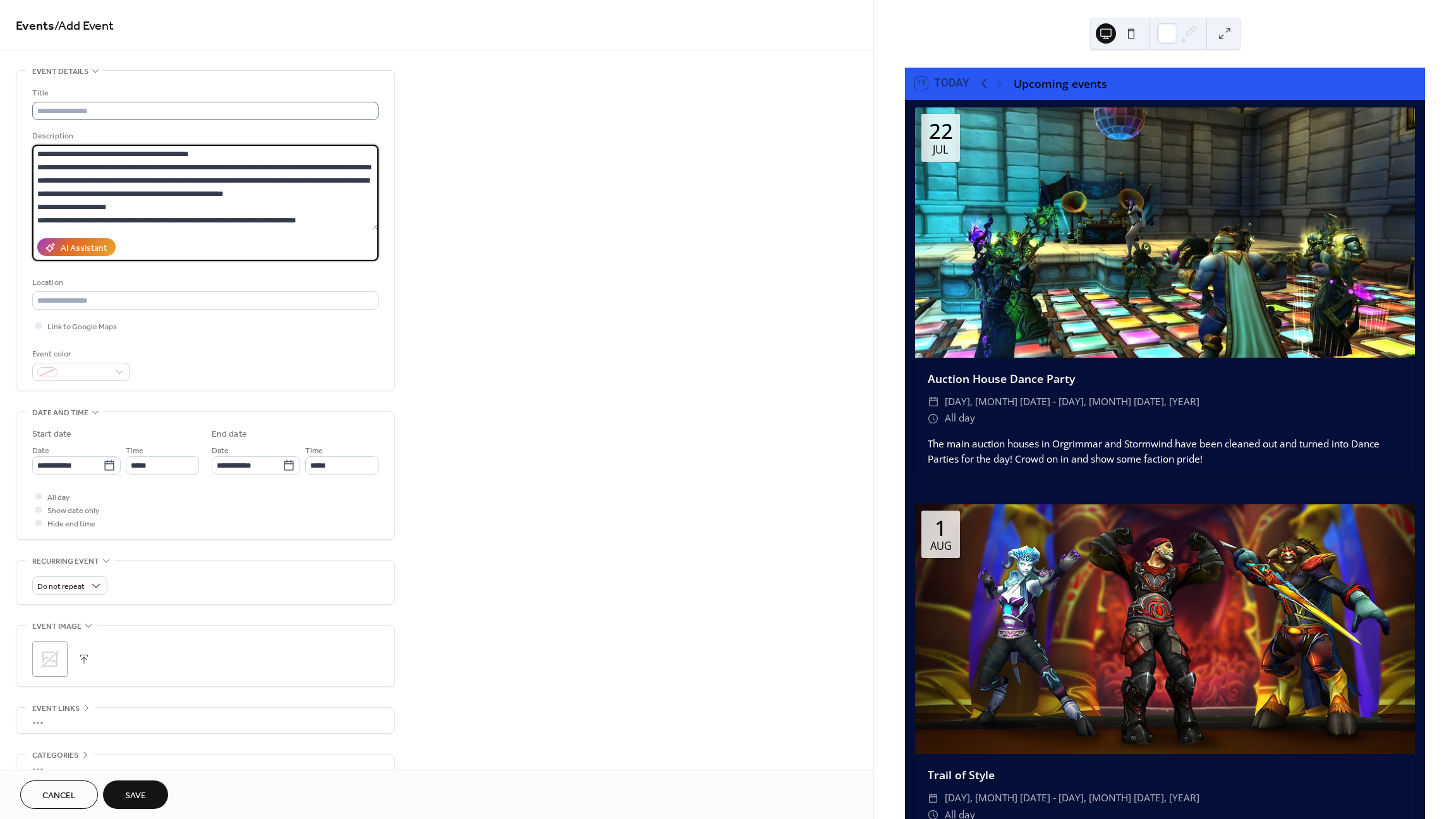 type on "**********" 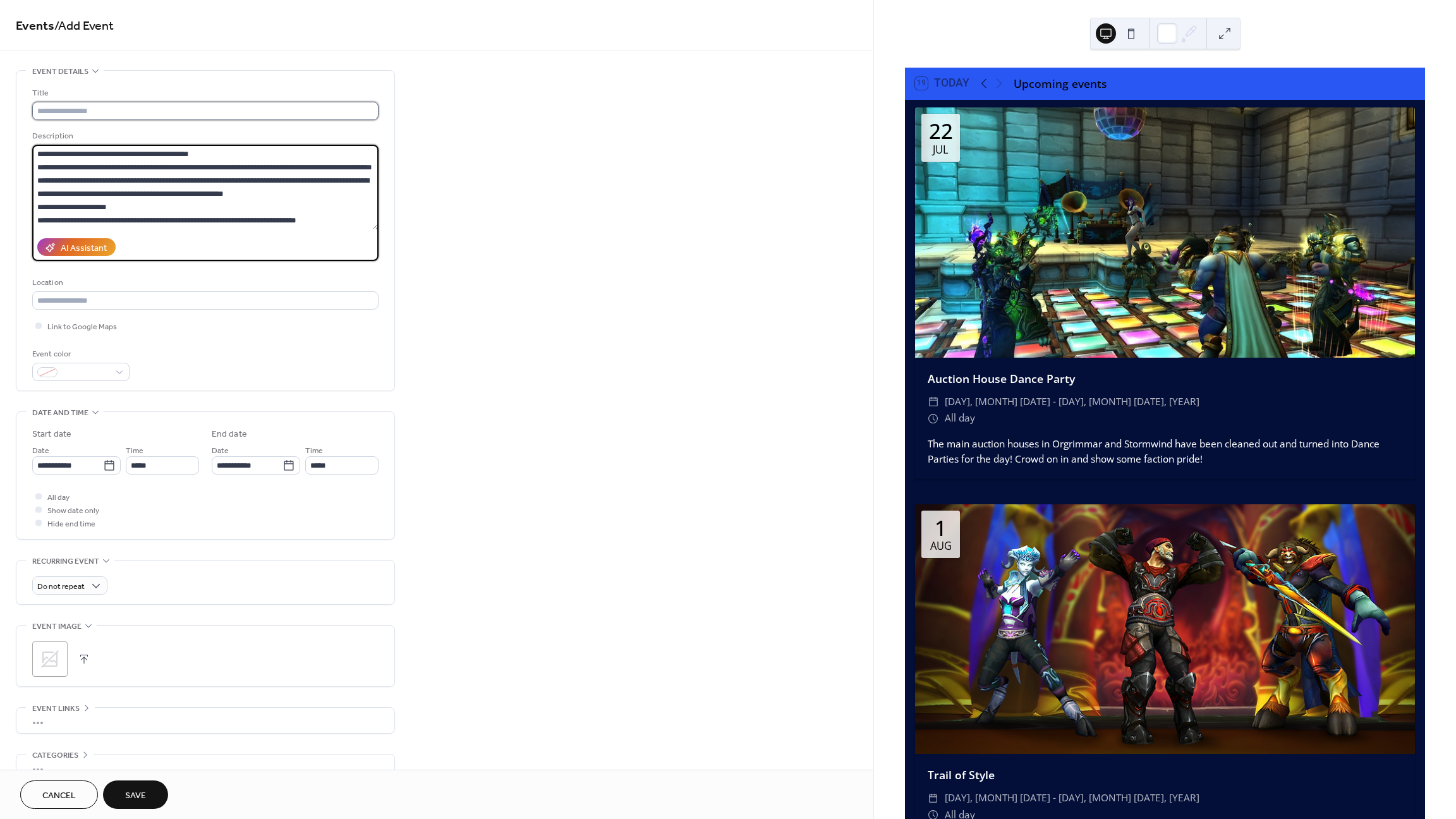 click at bounding box center [205, 111] 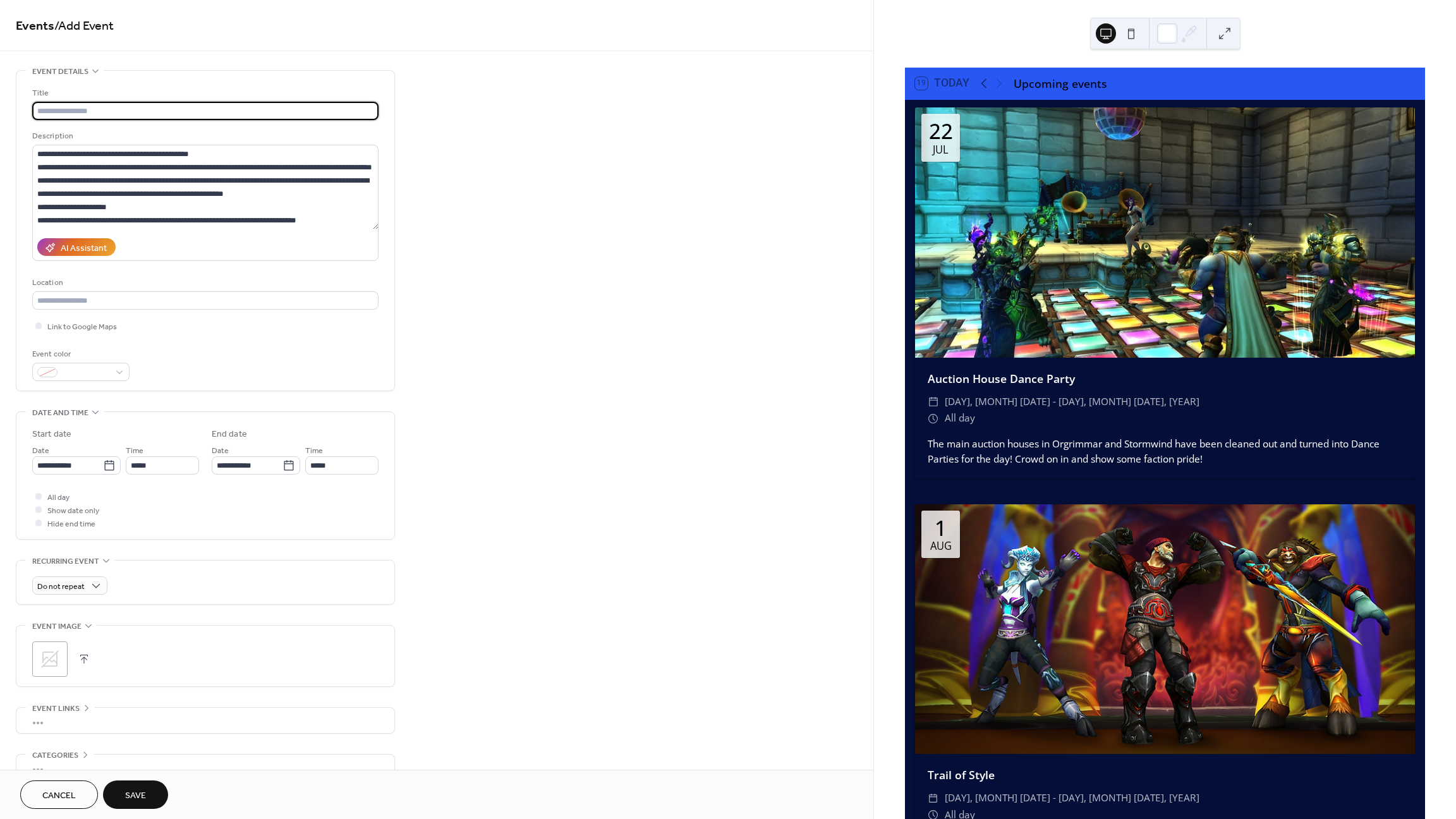 type on "*" 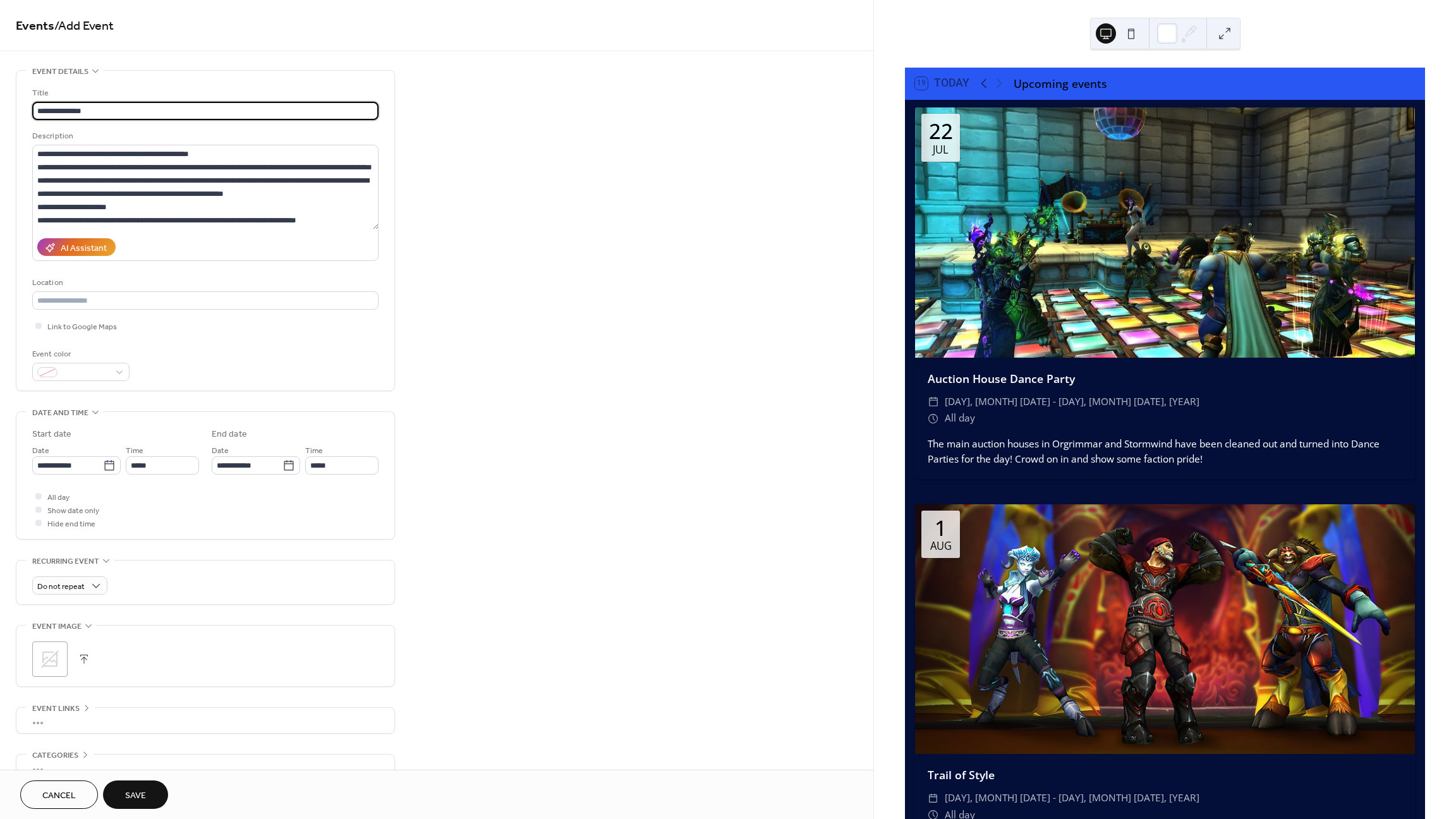 type on "**********" 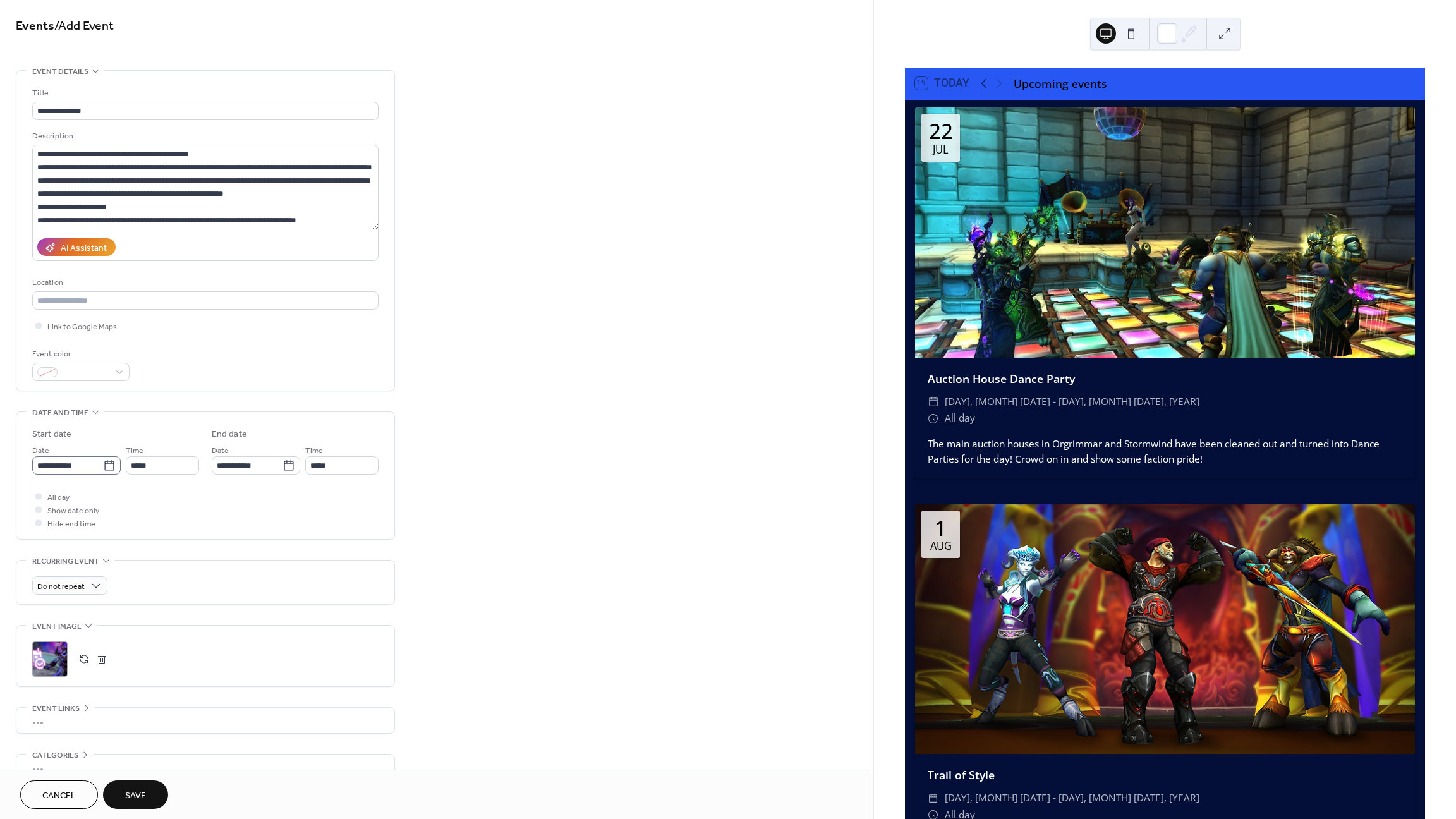 click 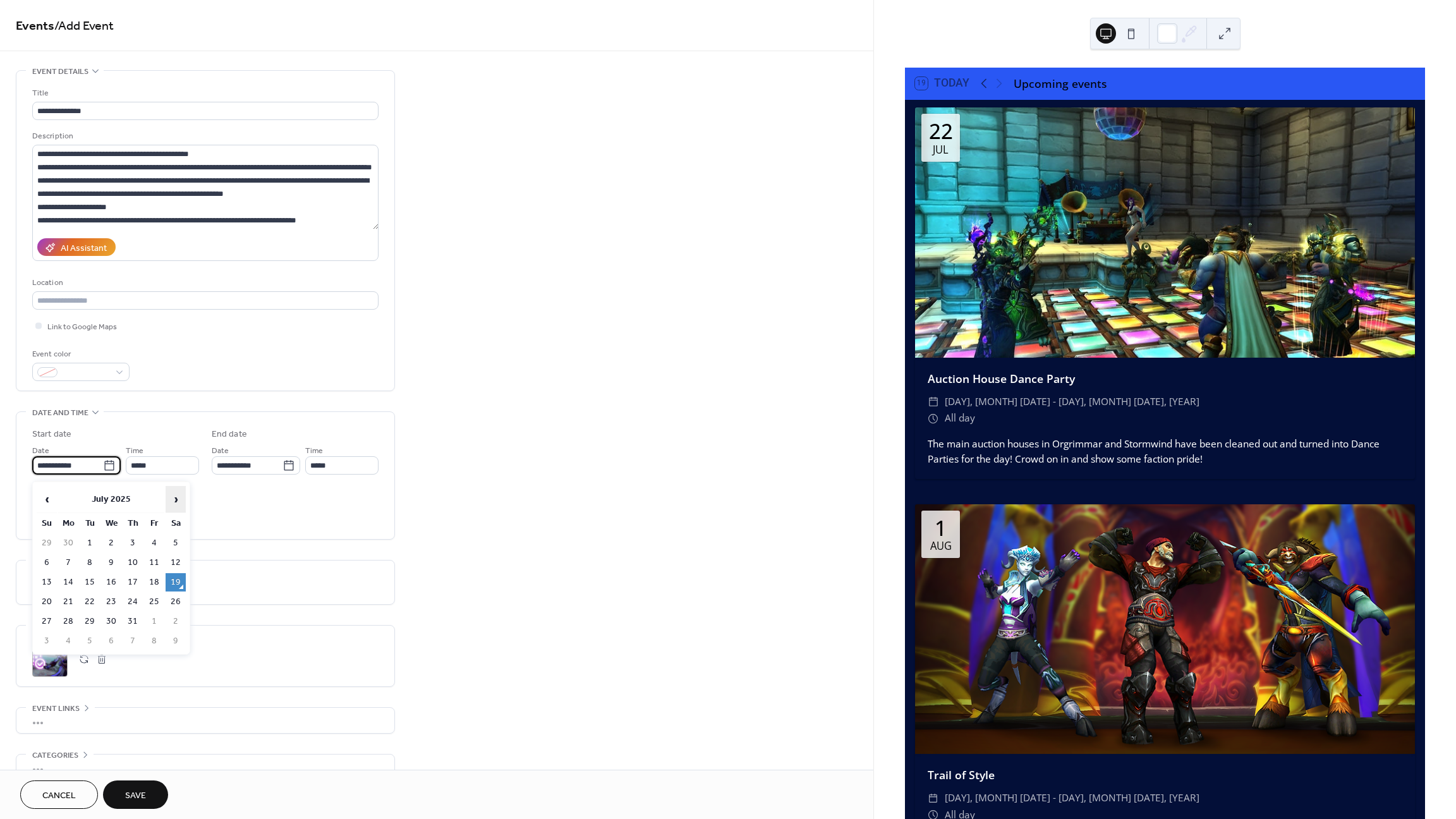 click on "›" at bounding box center [176, 499] 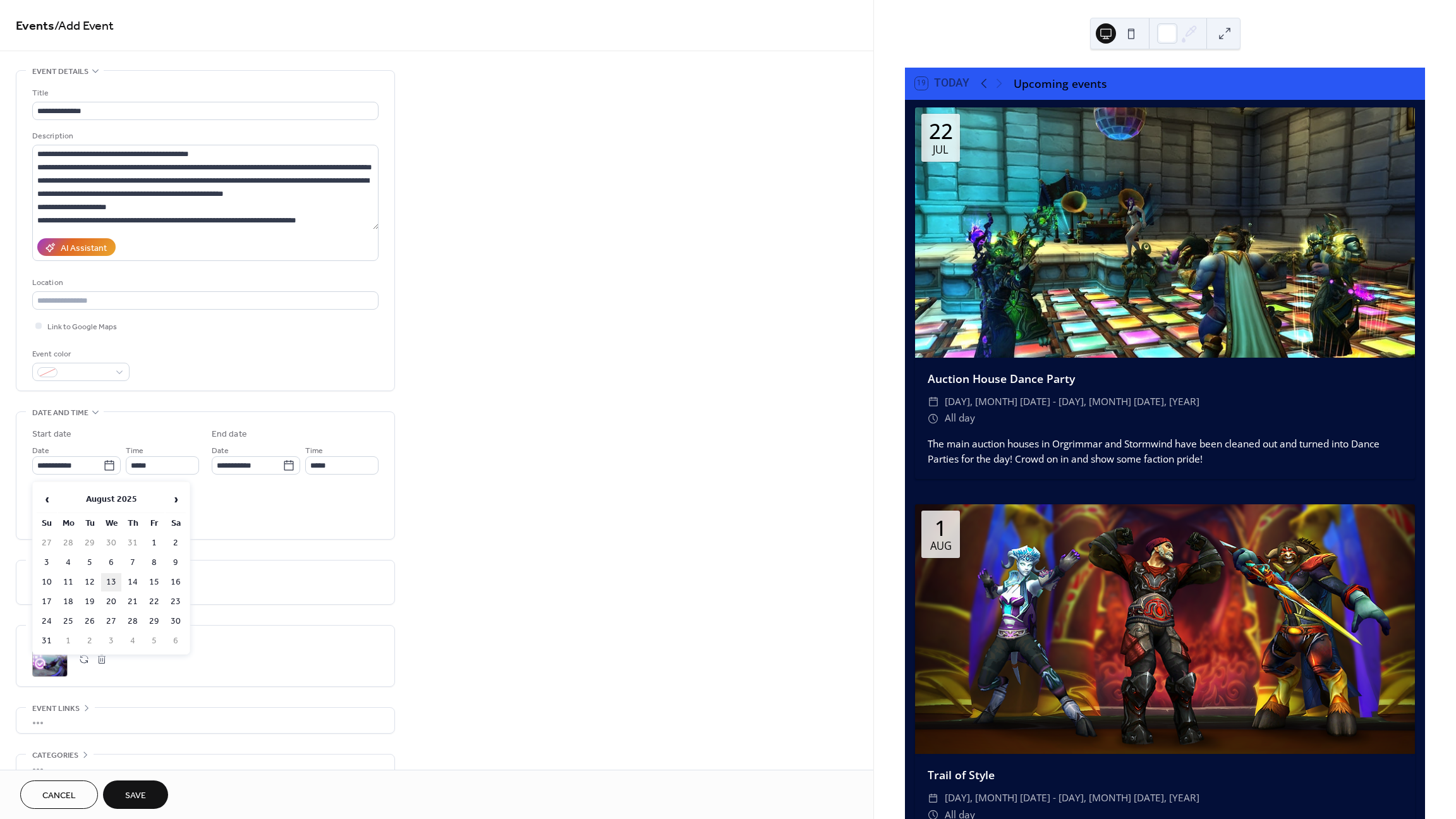 click on "13" at bounding box center [111, 582] 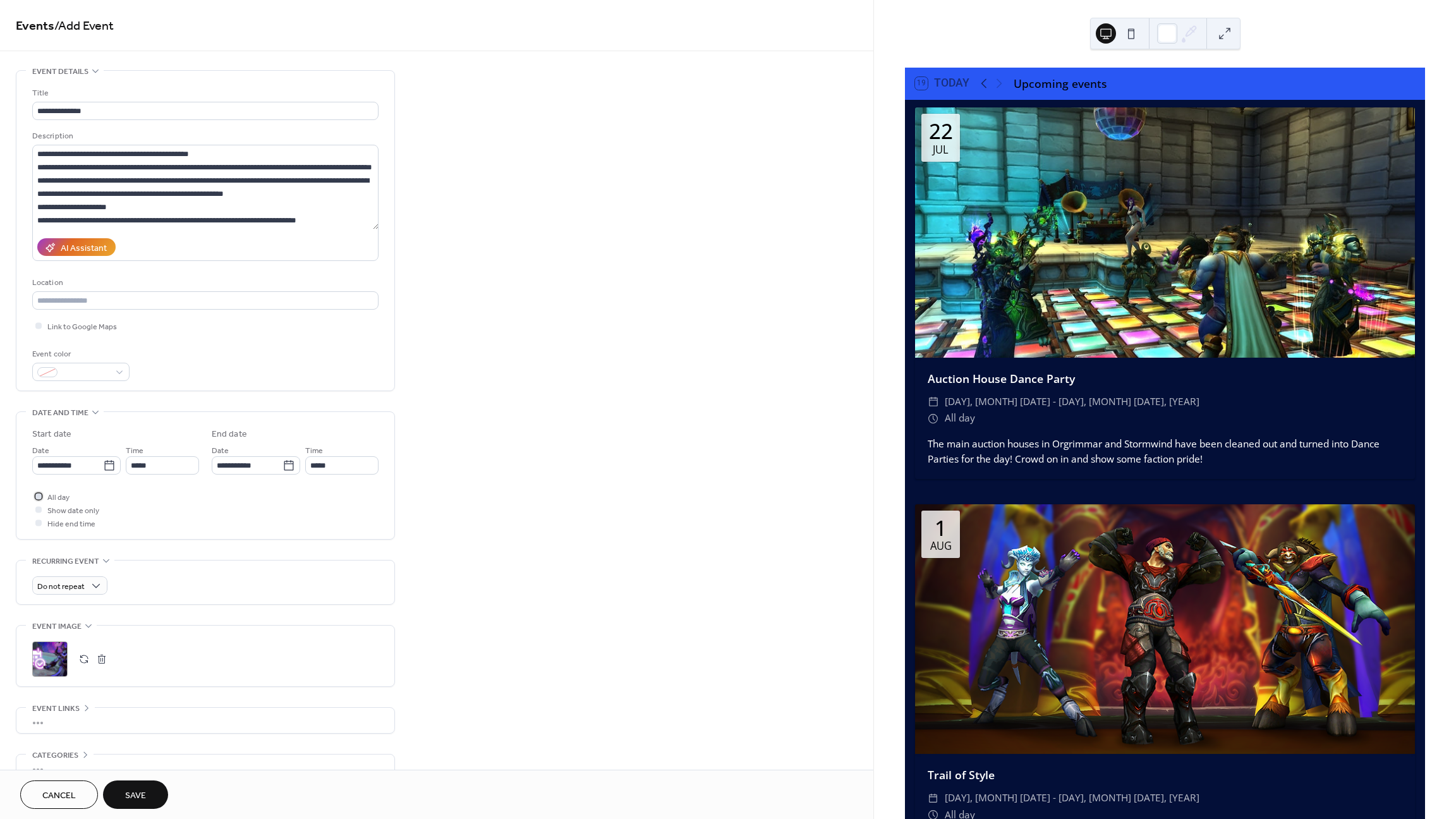 click at bounding box center [39, 496] 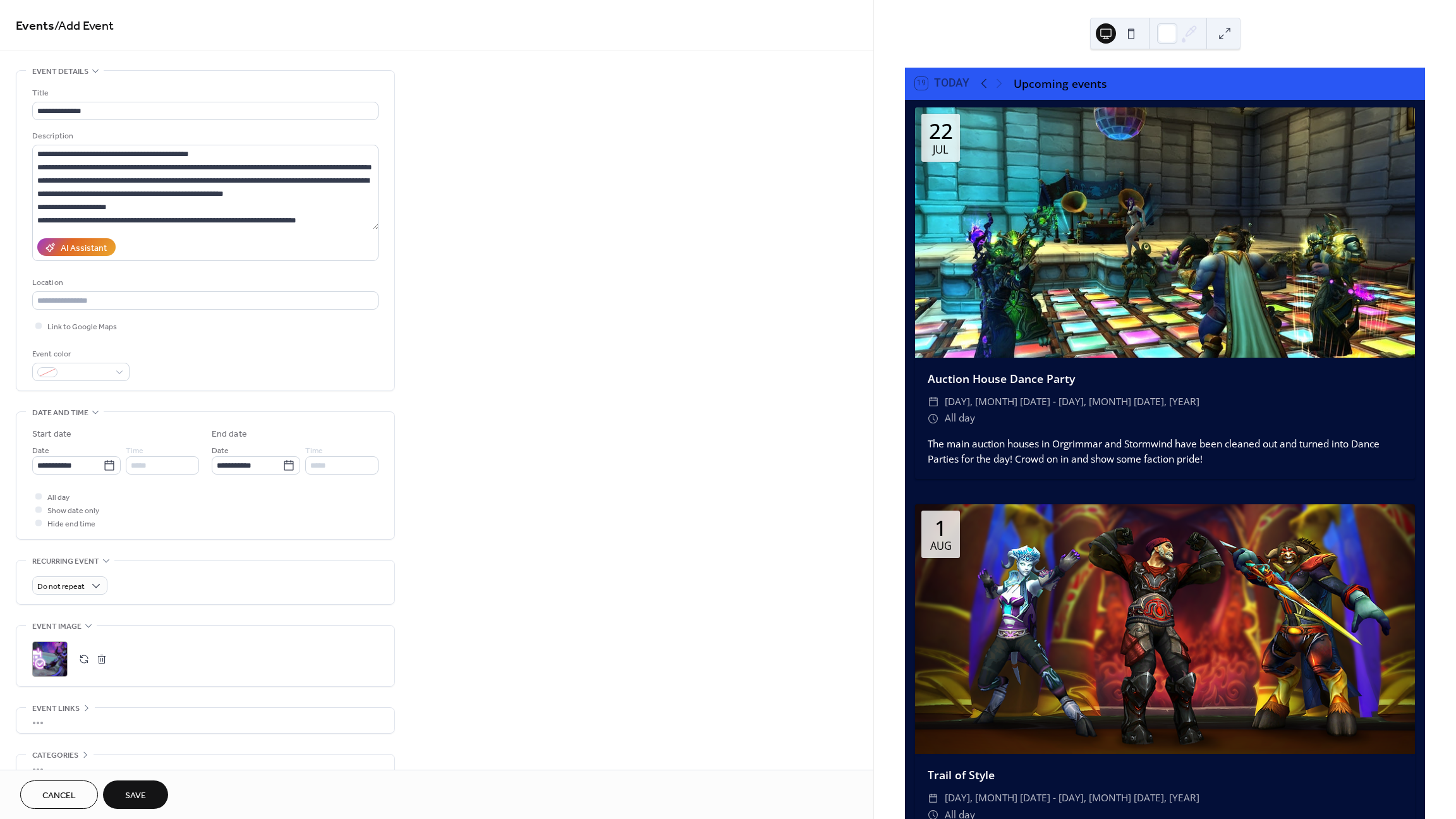 click on "Save" at bounding box center (135, 796) 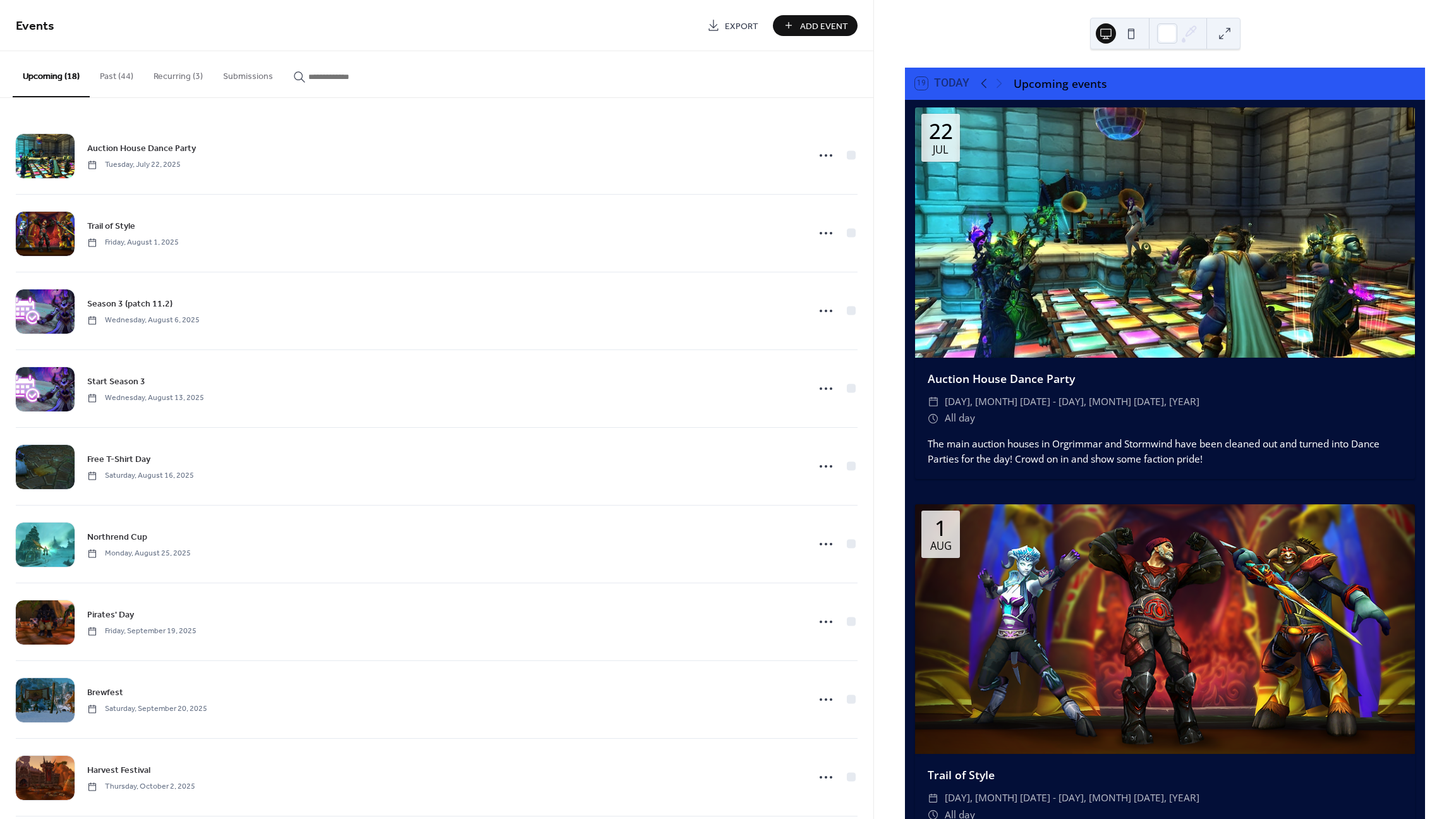 click on "Add Event" at bounding box center (824, 26) 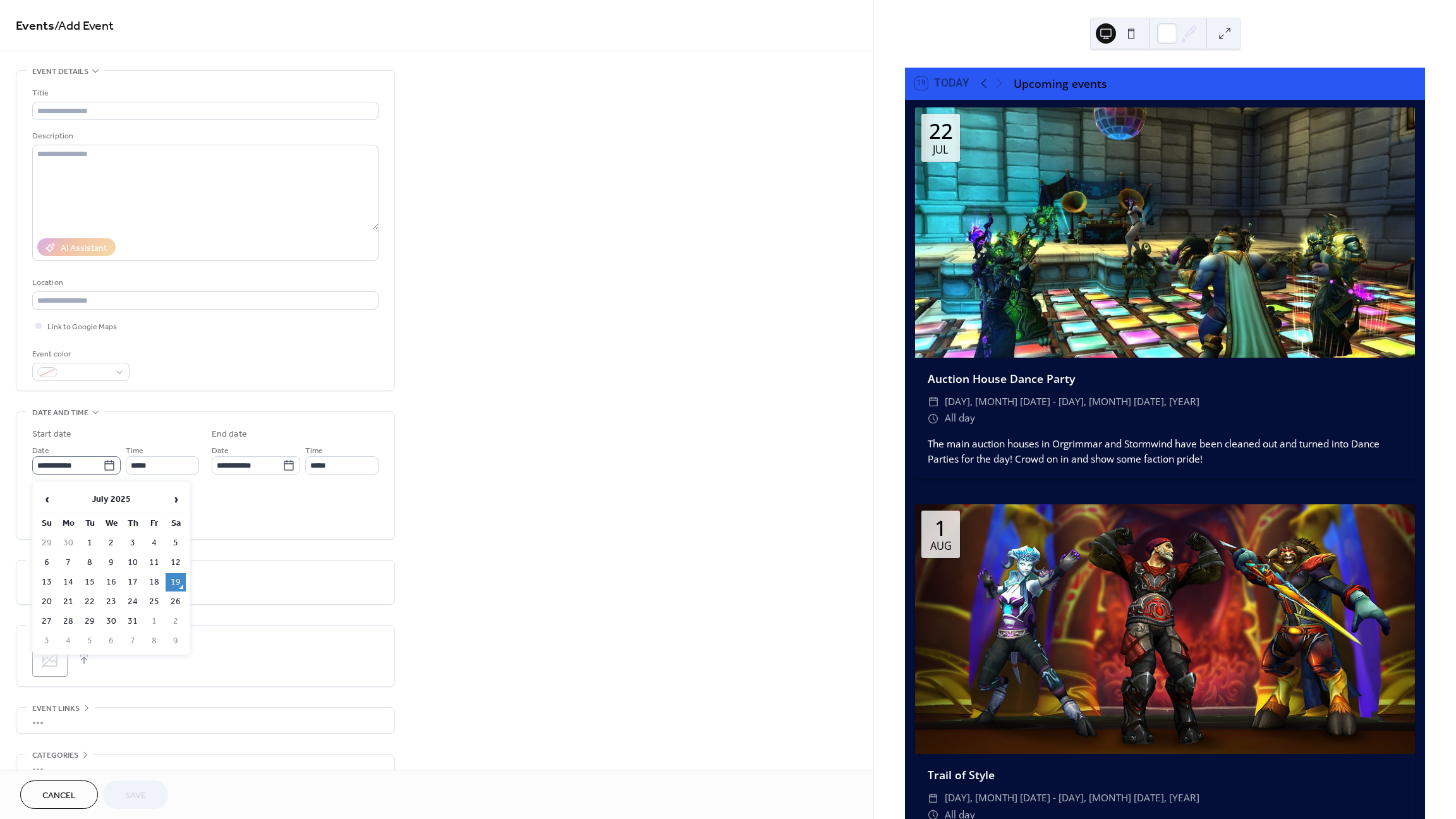 click 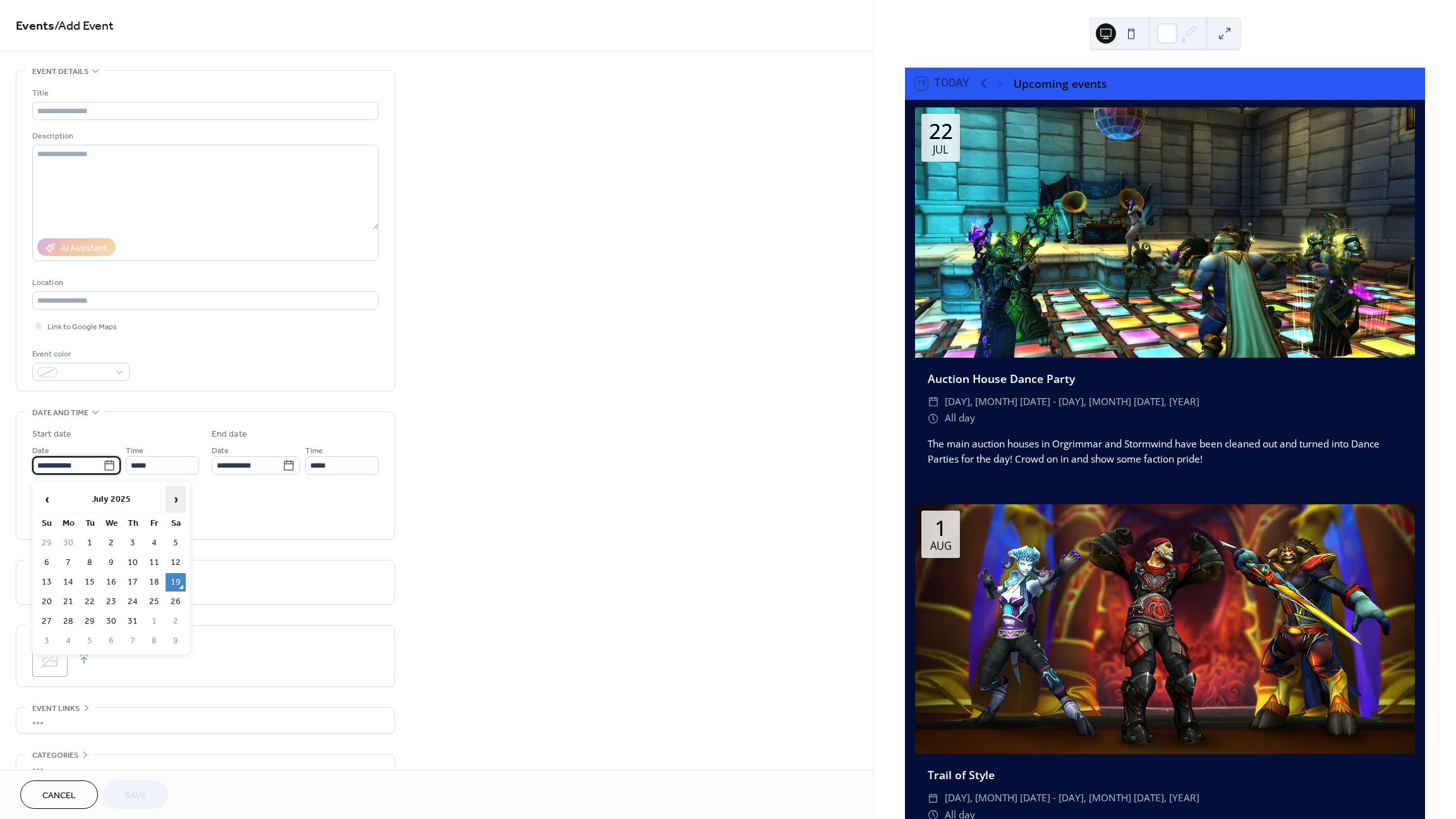 click on "›" at bounding box center (176, 499) 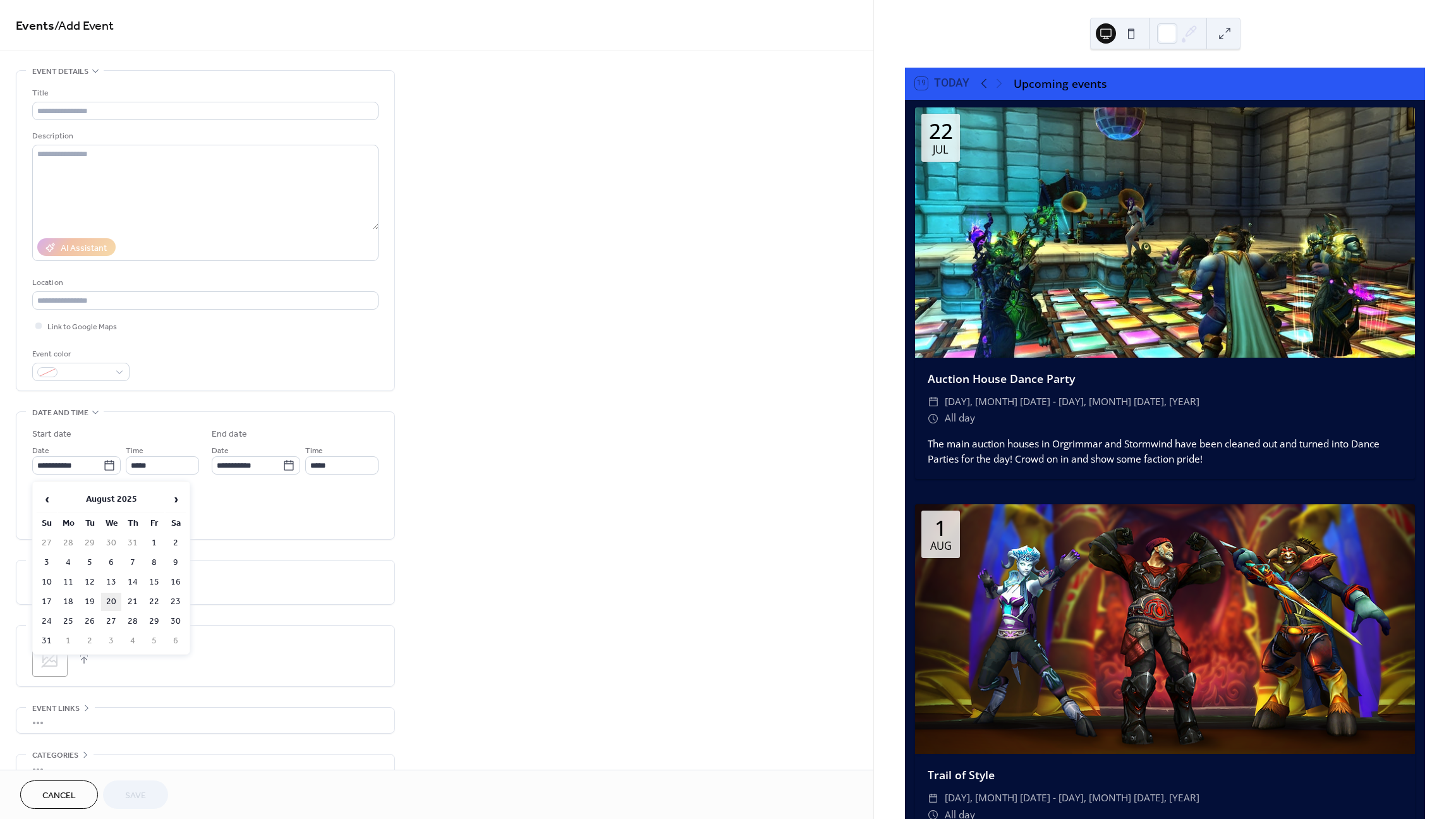 click on "20" at bounding box center (111, 602) 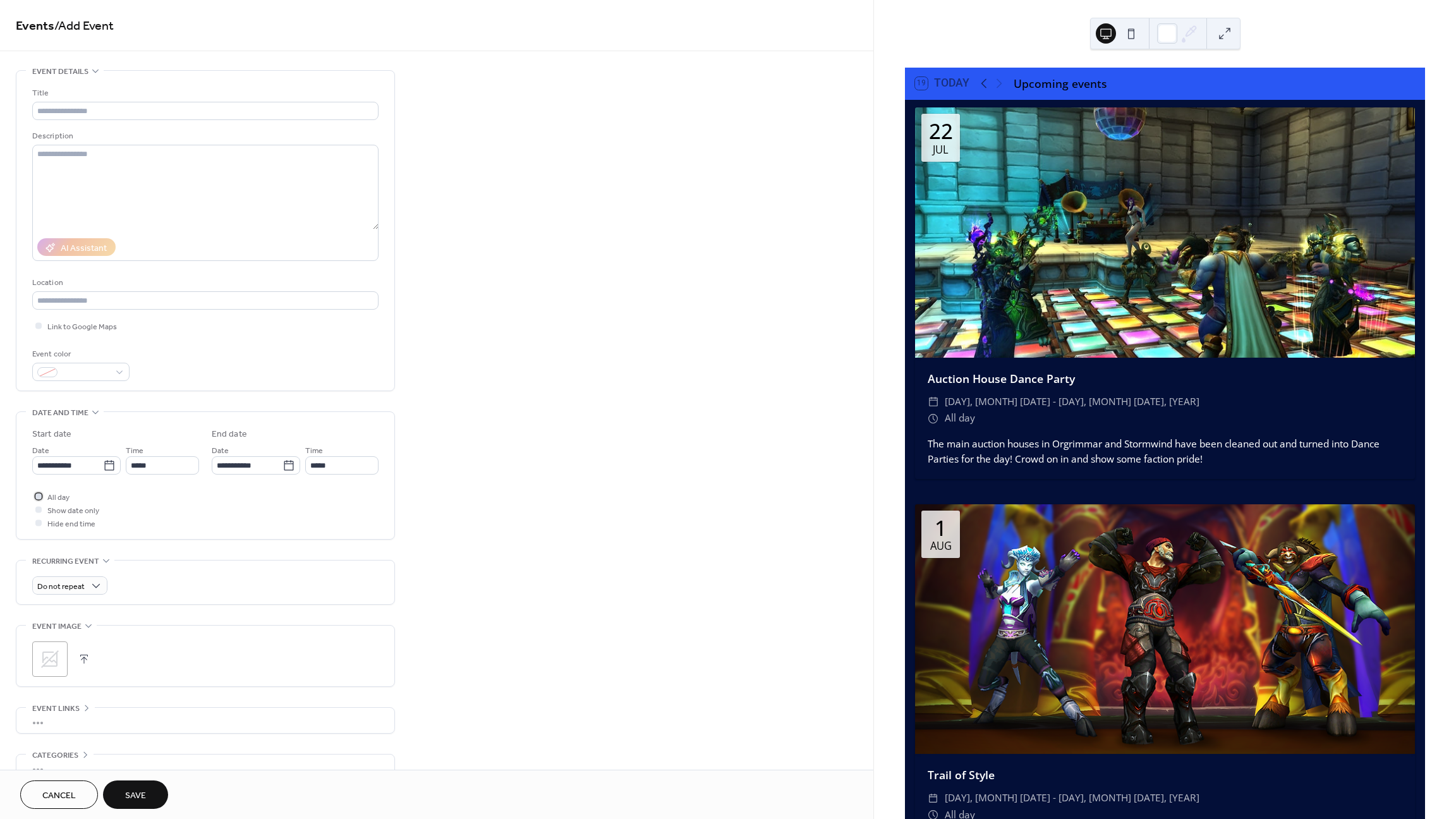 click at bounding box center [39, 496] 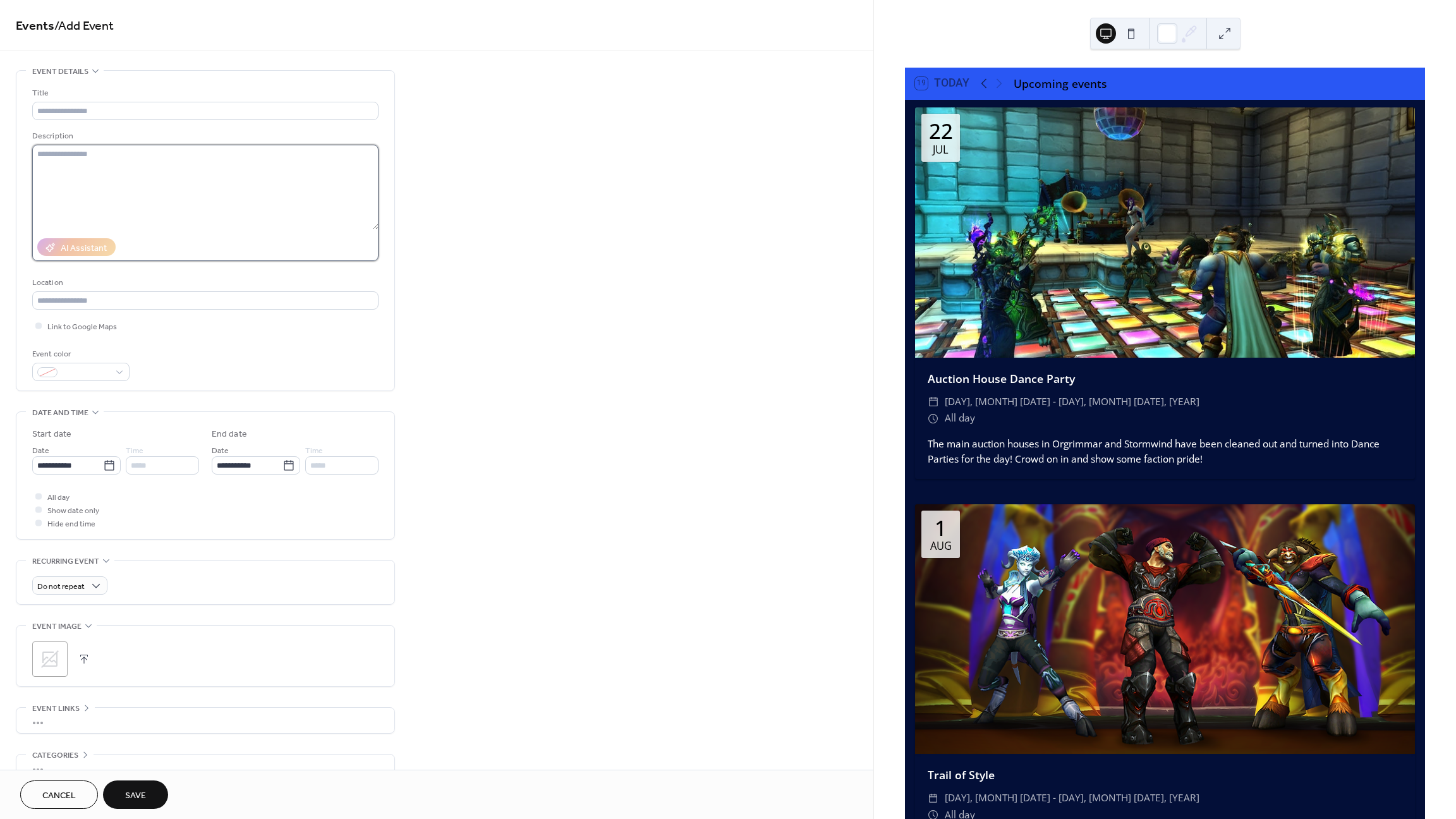 click at bounding box center (205, 187) 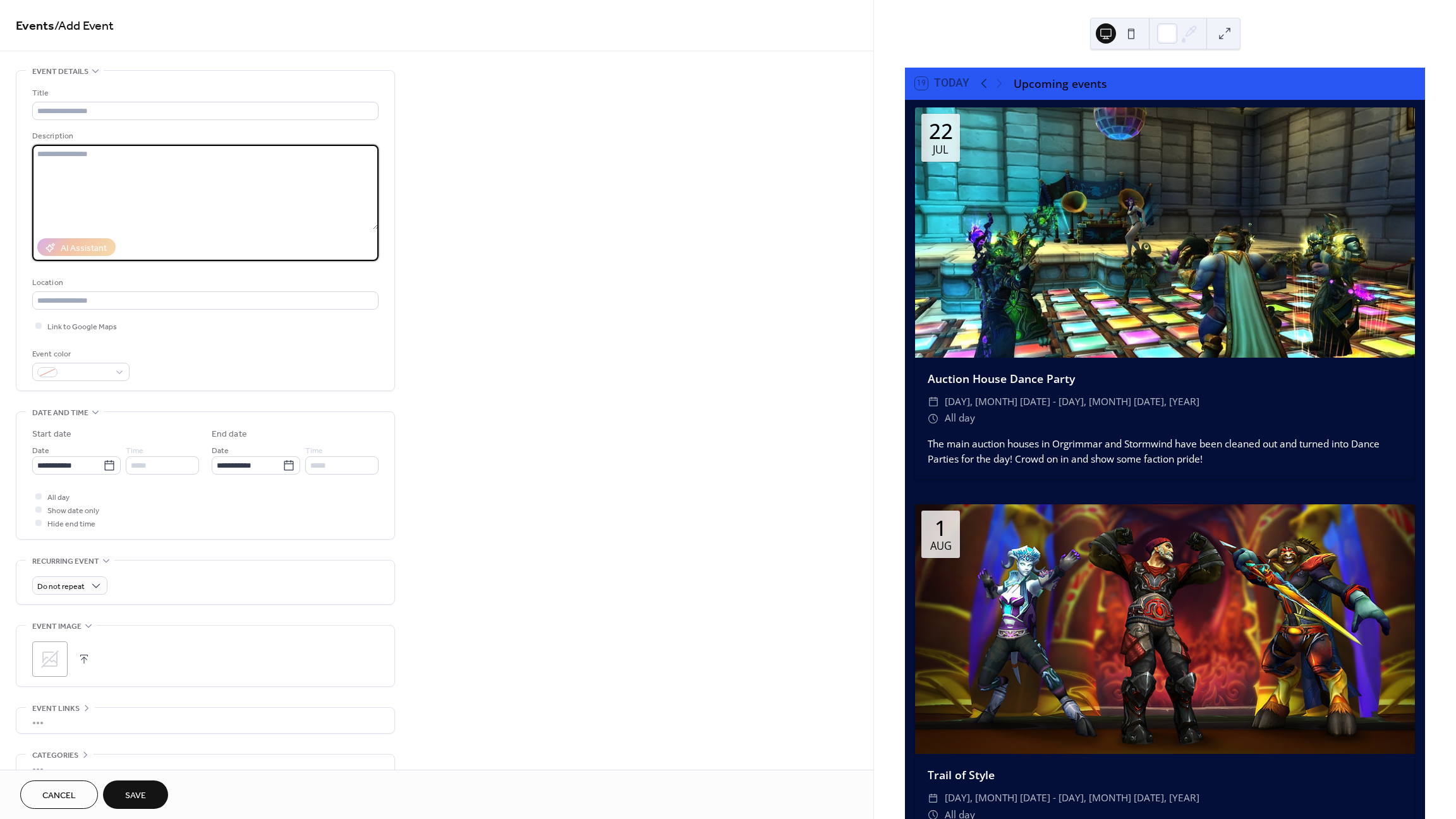 paste on "**********" 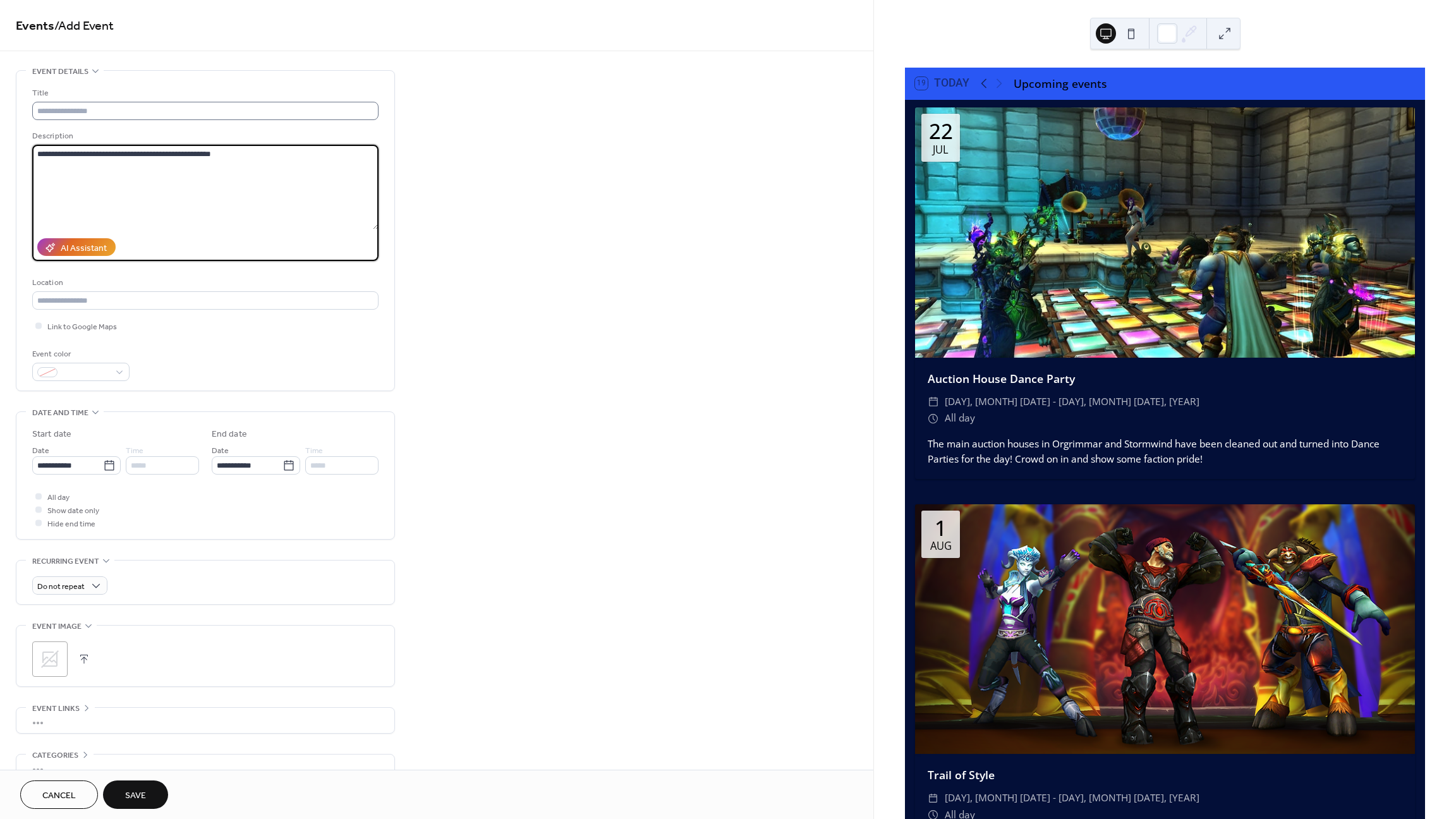 type on "**********" 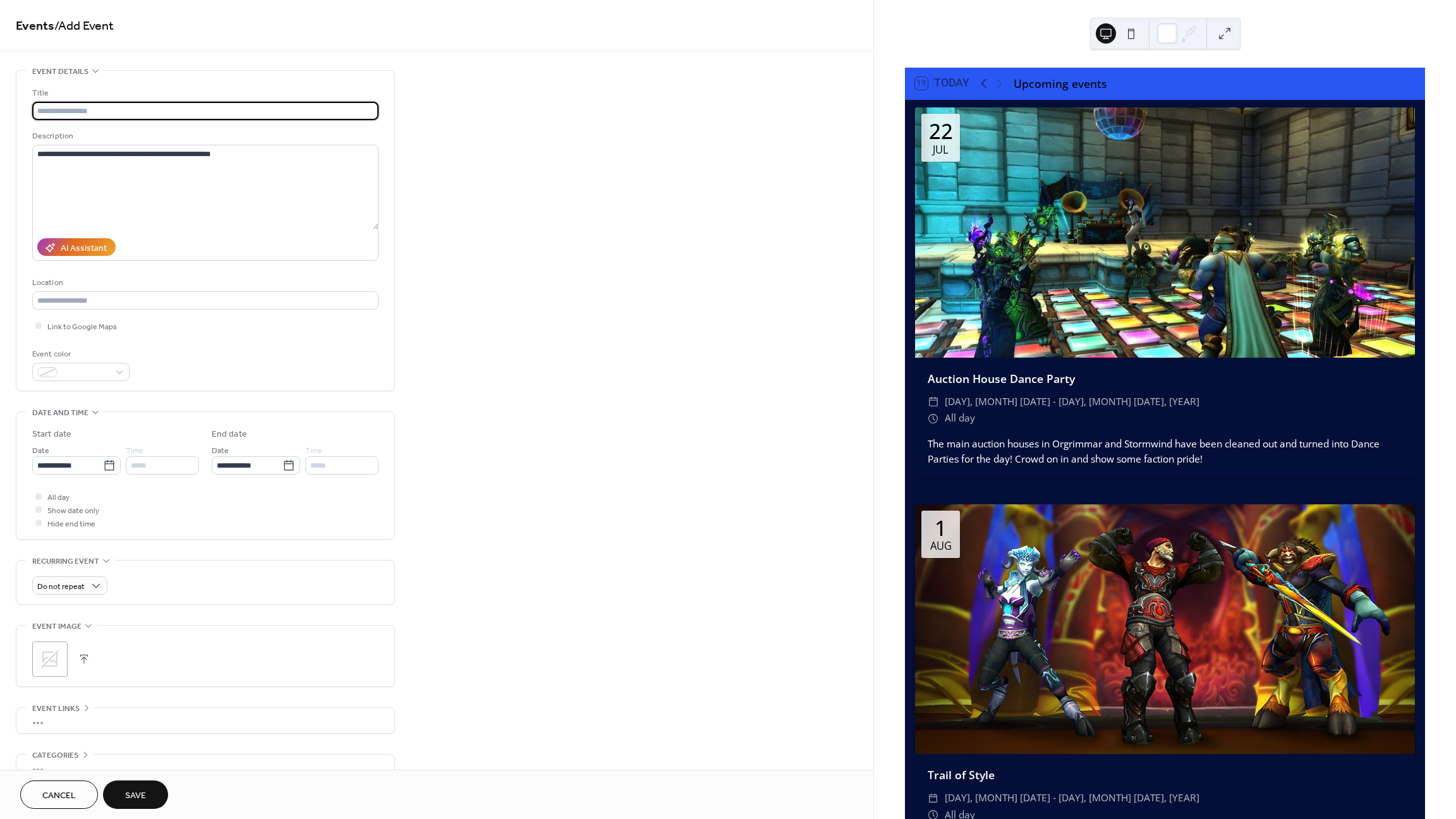 click at bounding box center [205, 111] 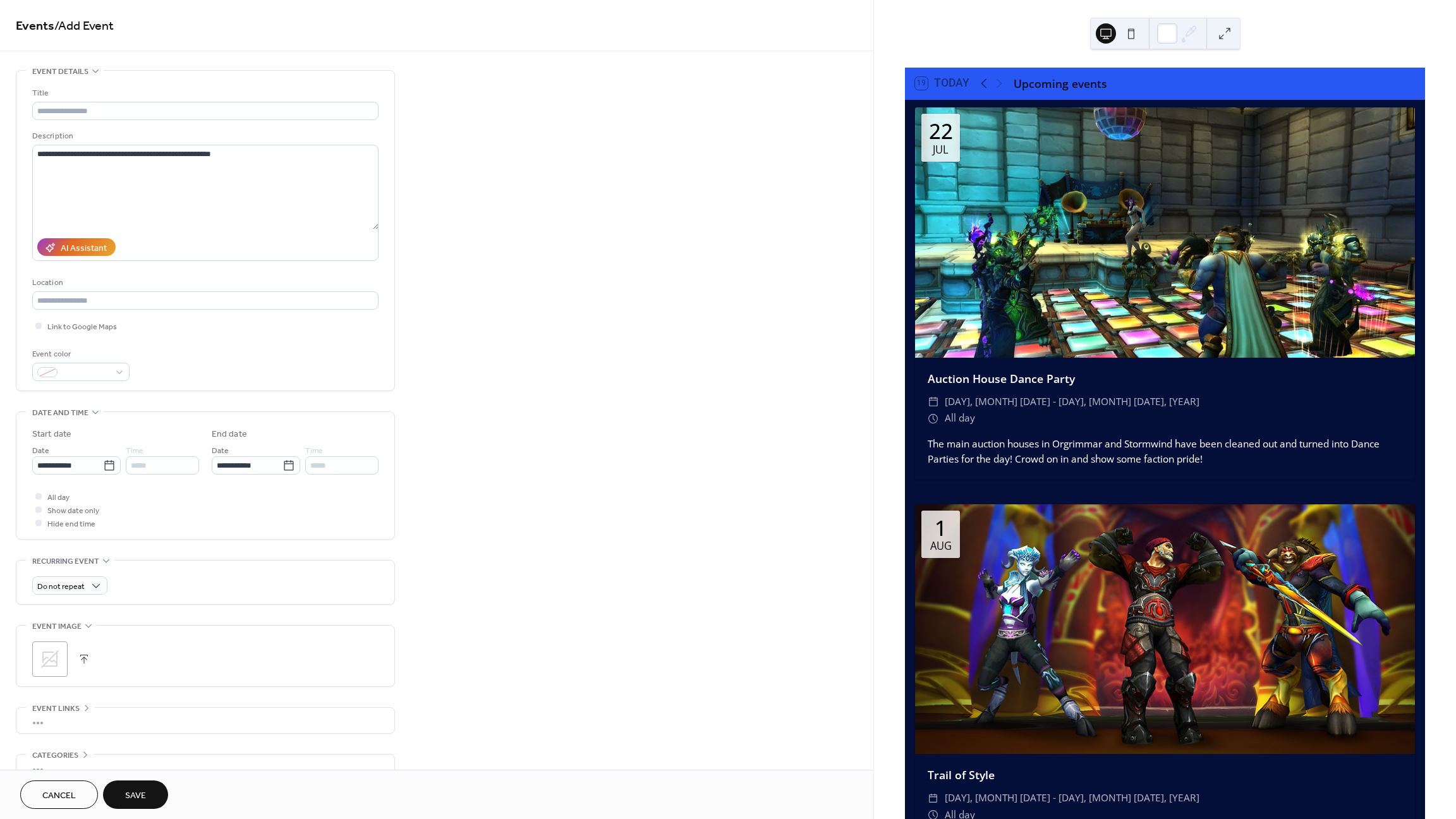 click 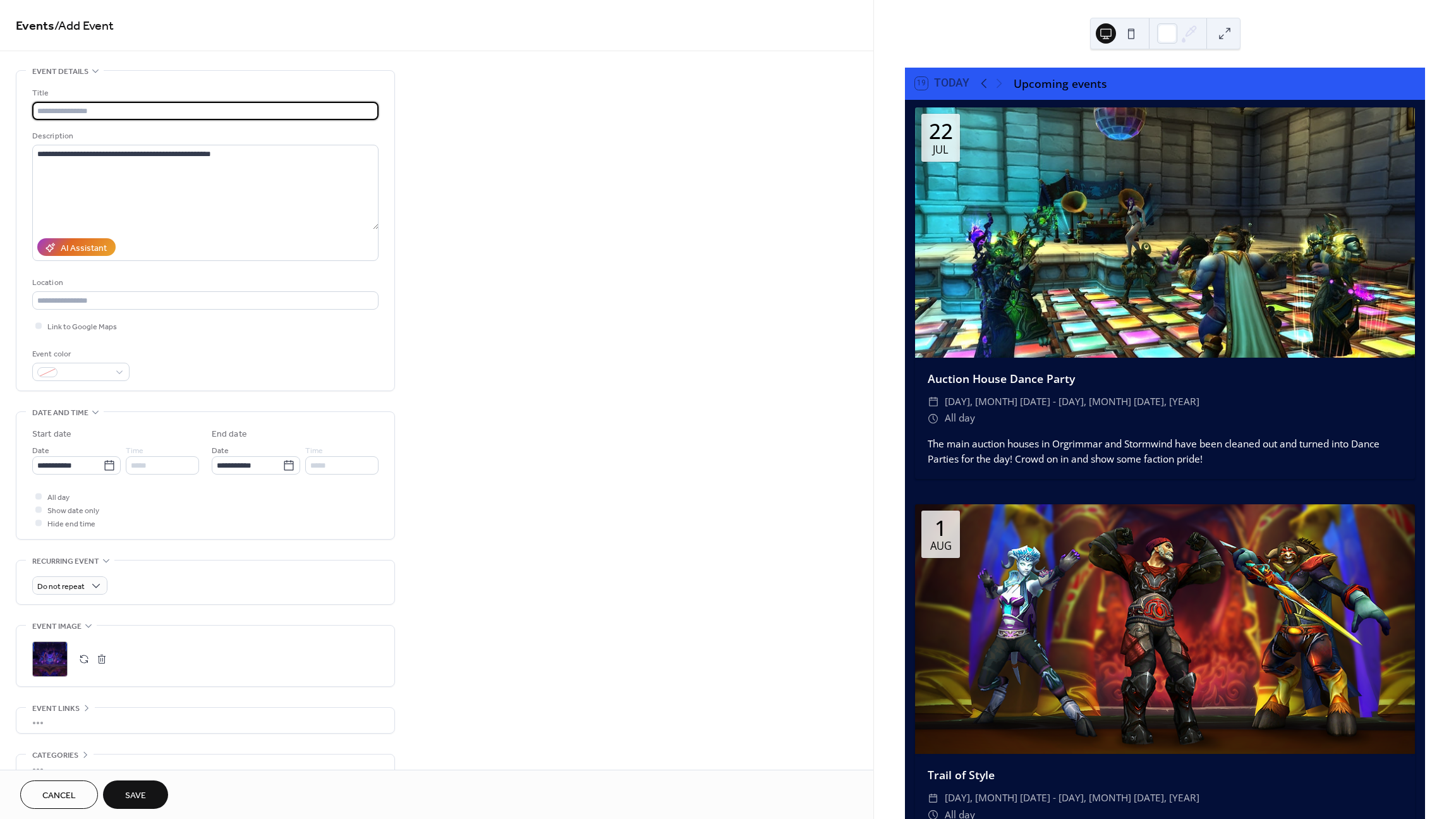 click at bounding box center [205, 111] 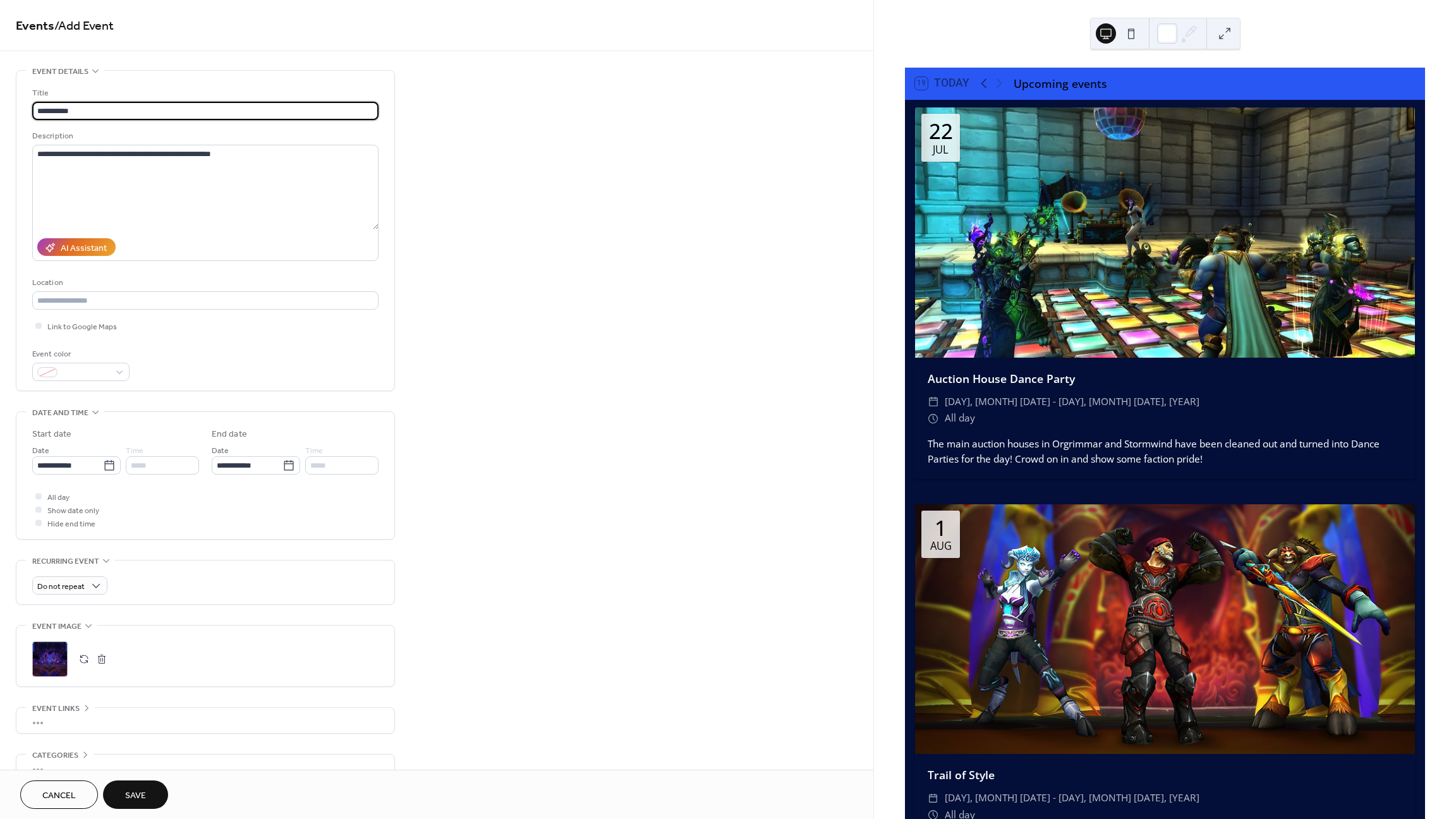 drag, startPoint x: 137, startPoint y: 110, endPoint x: -81, endPoint y: 87, distance: 219.20995 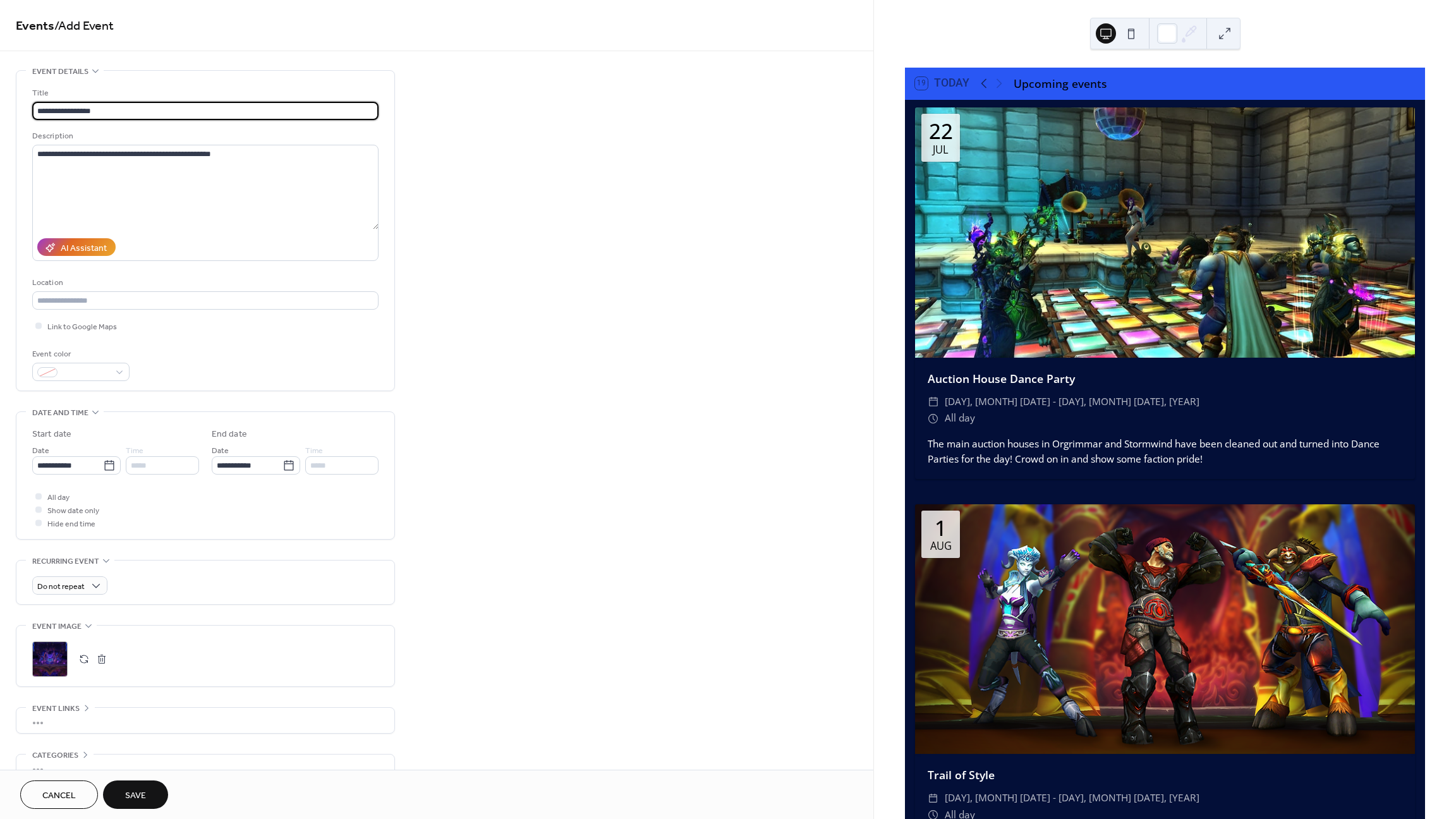 type on "**********" 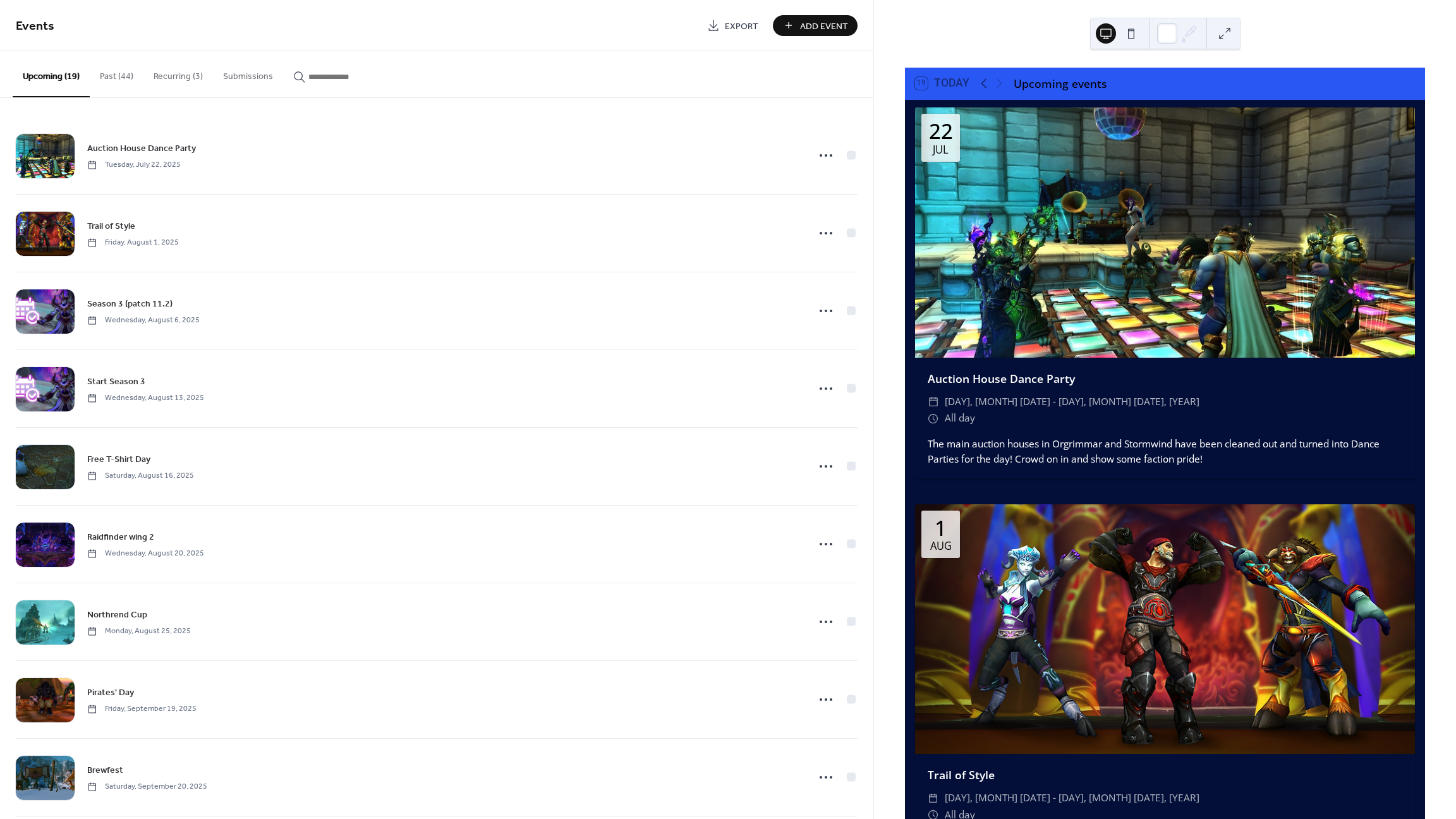 click on "Add Event" at bounding box center (824, 26) 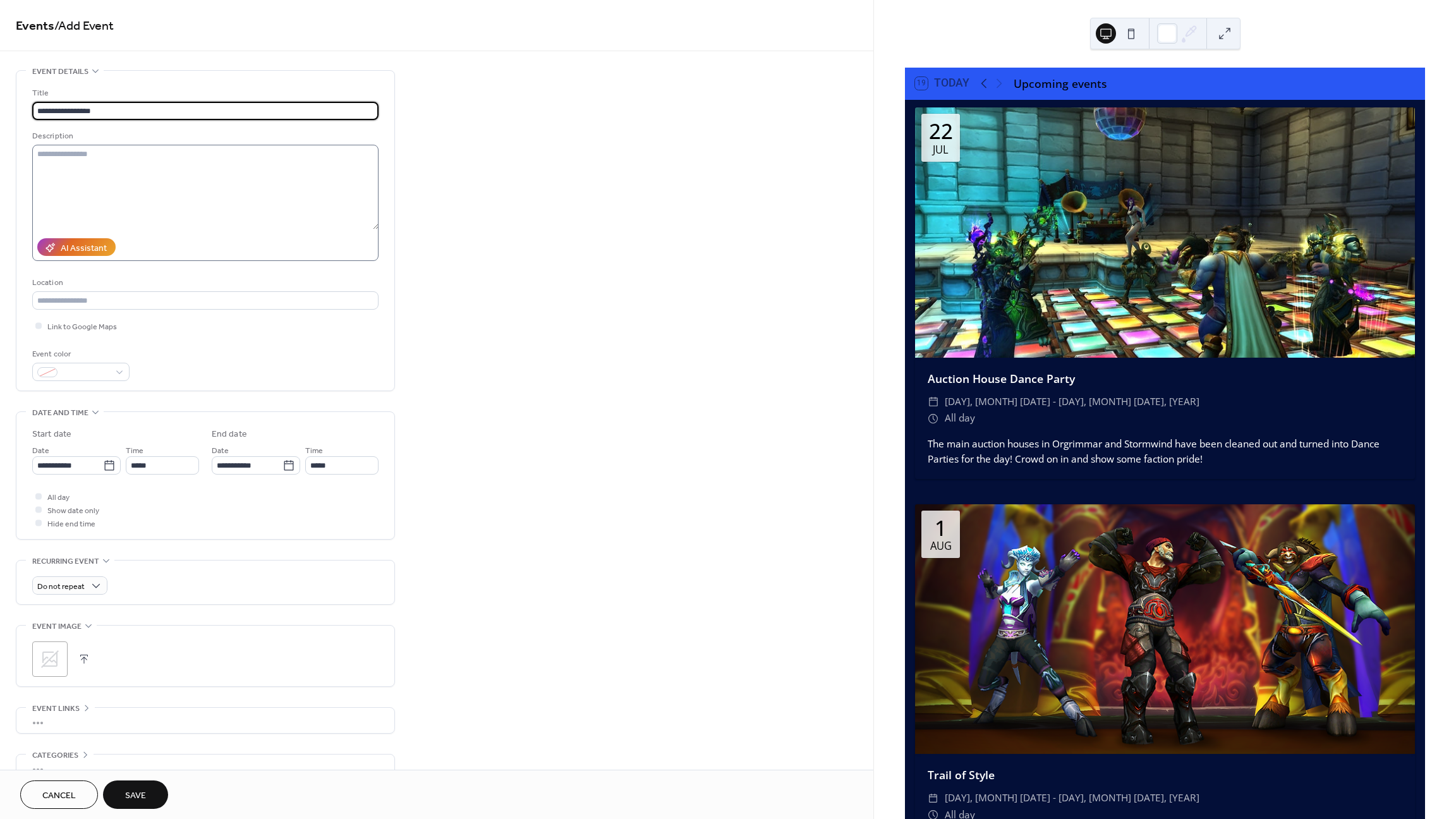 type on "**********" 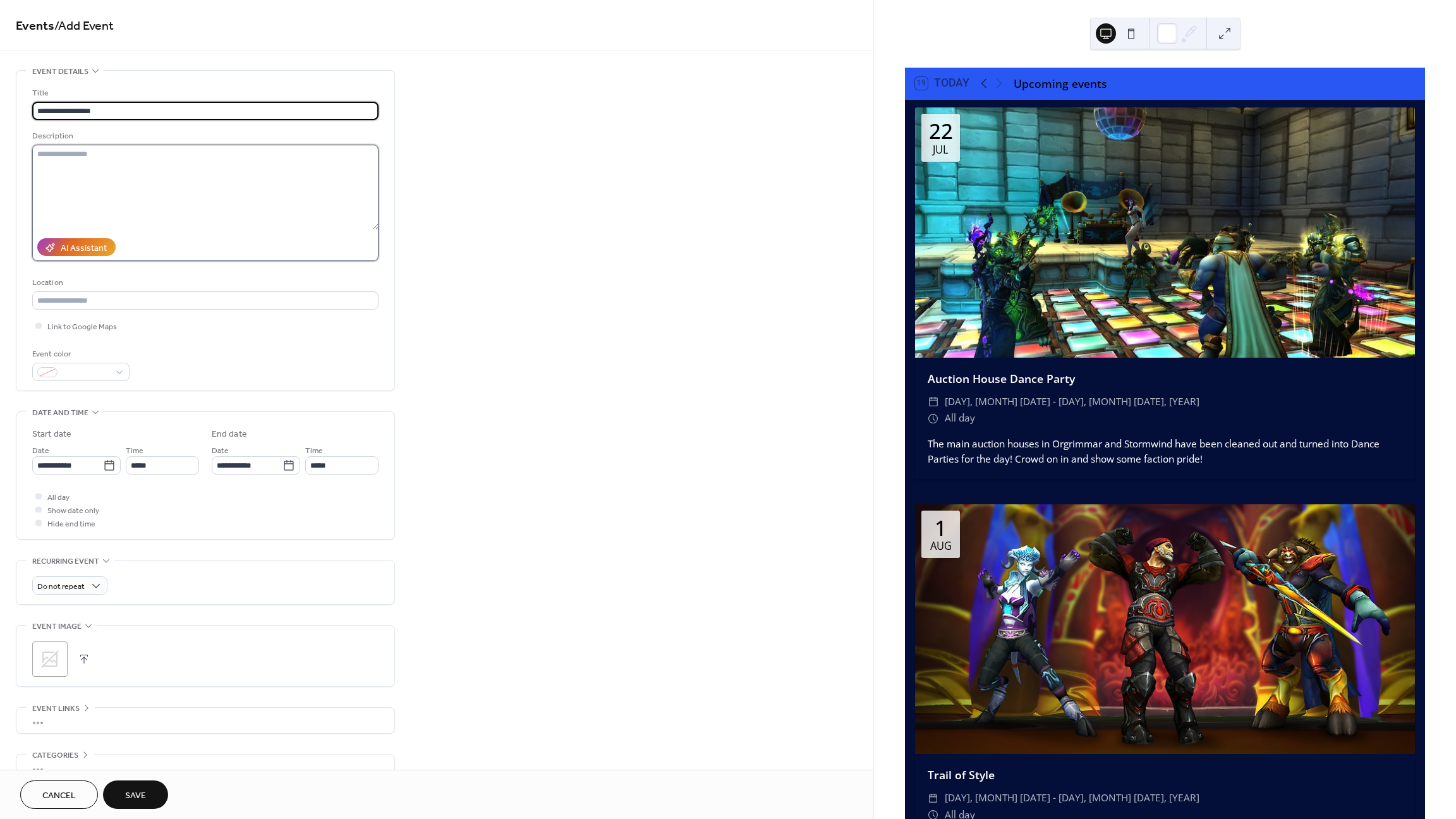 click at bounding box center (205, 187) 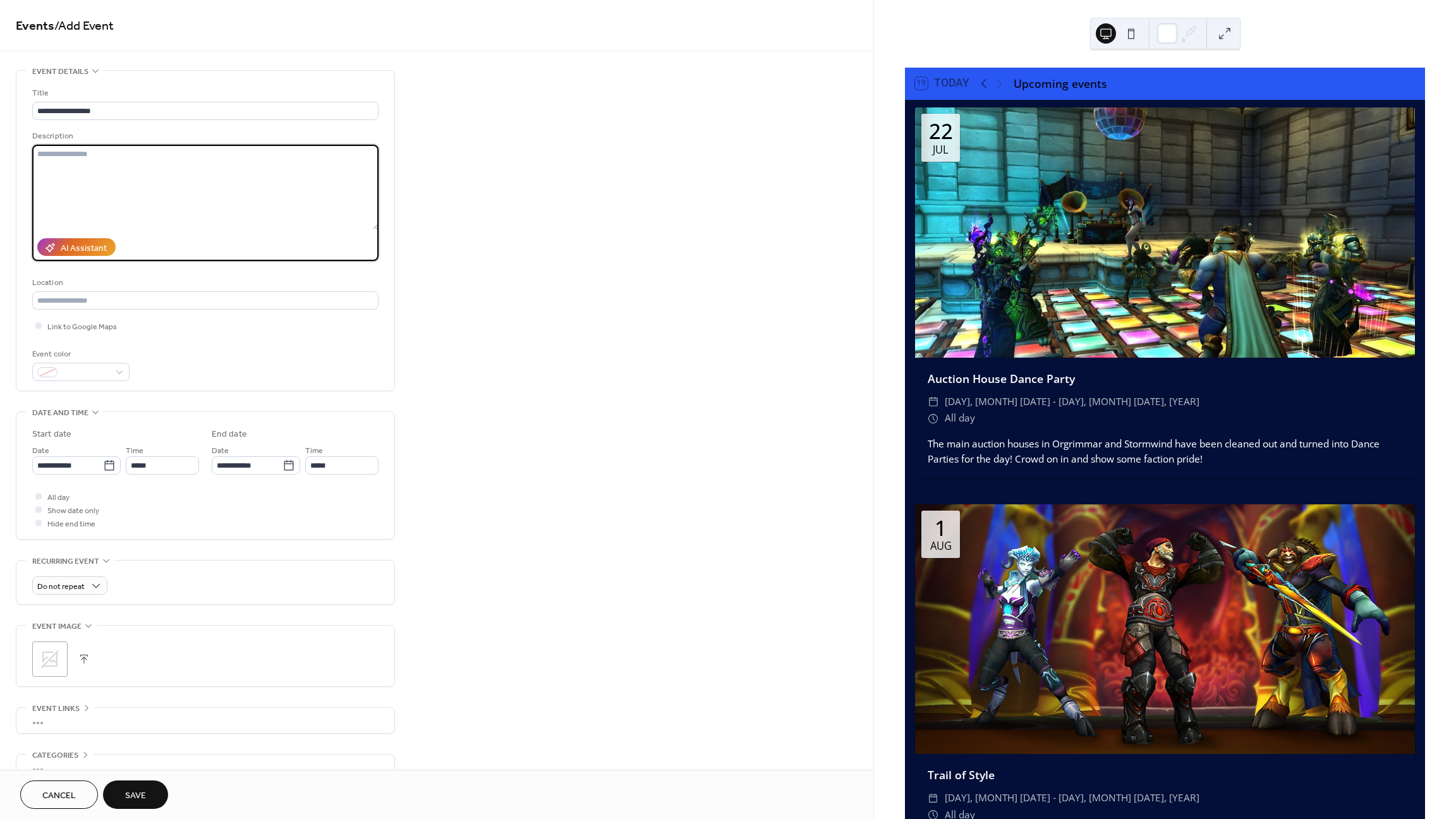 paste on "**********" 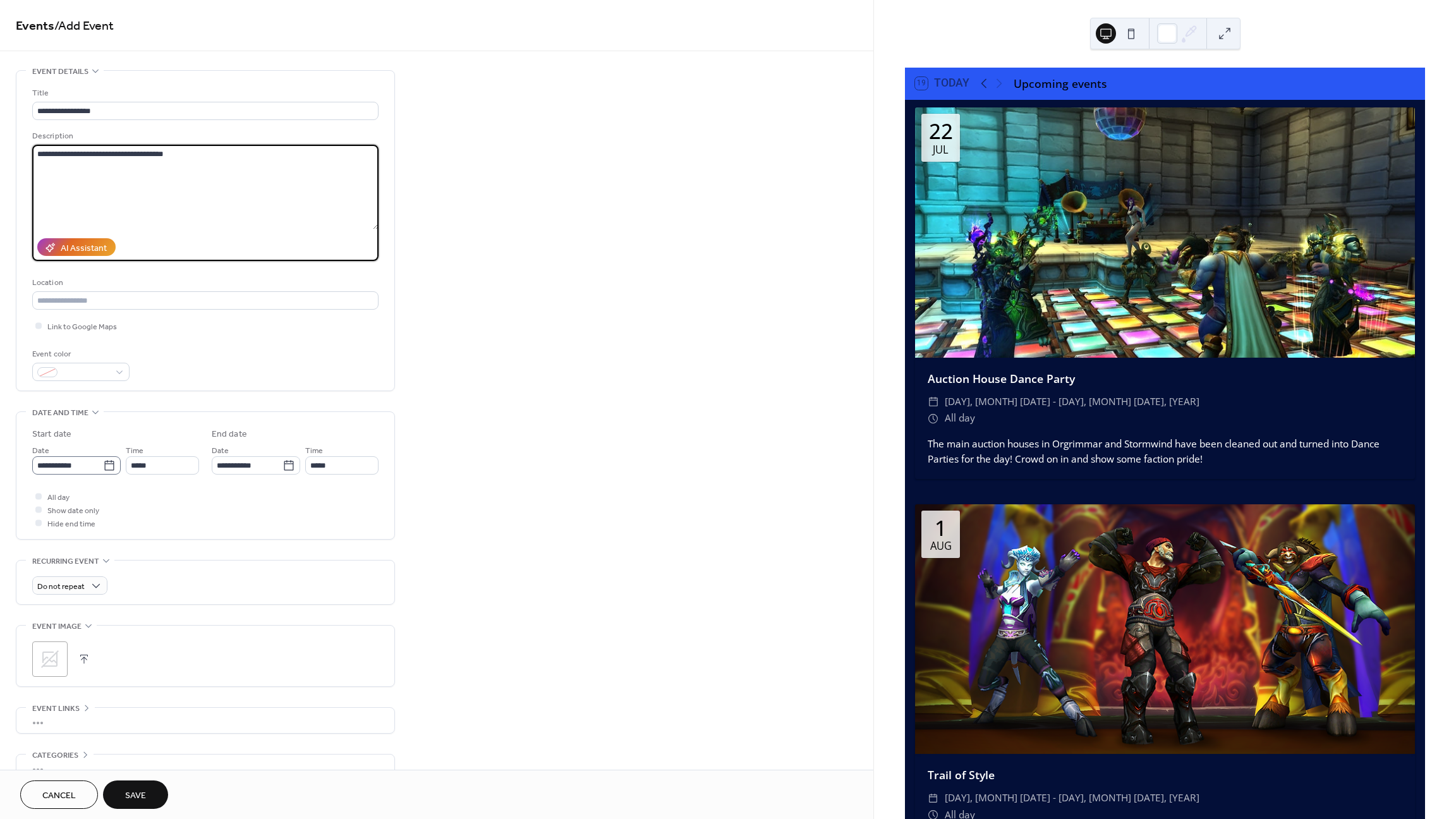 type on "**********" 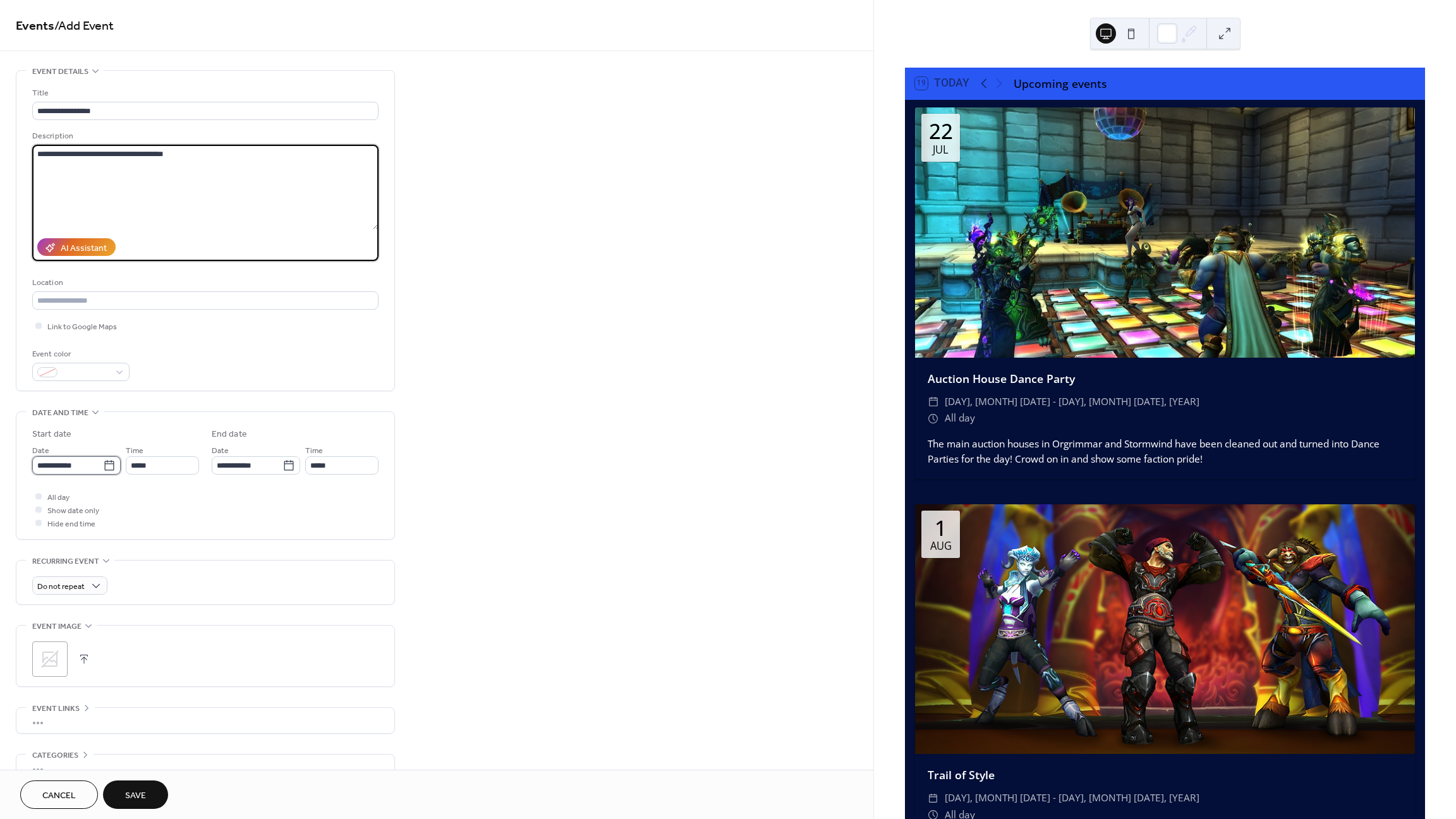 click on "**********" at bounding box center (68, 465) 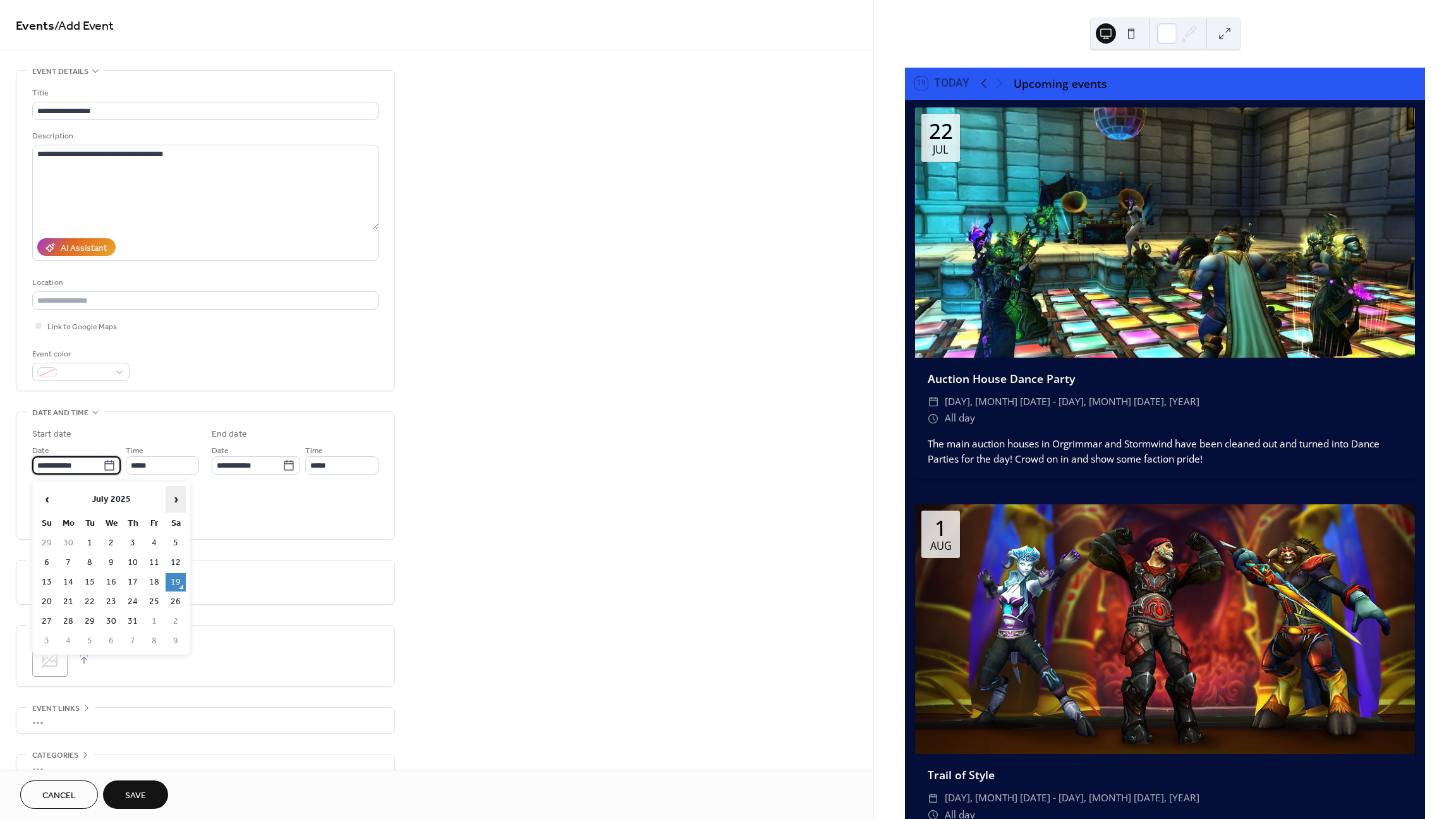 click on "›" at bounding box center (176, 499) 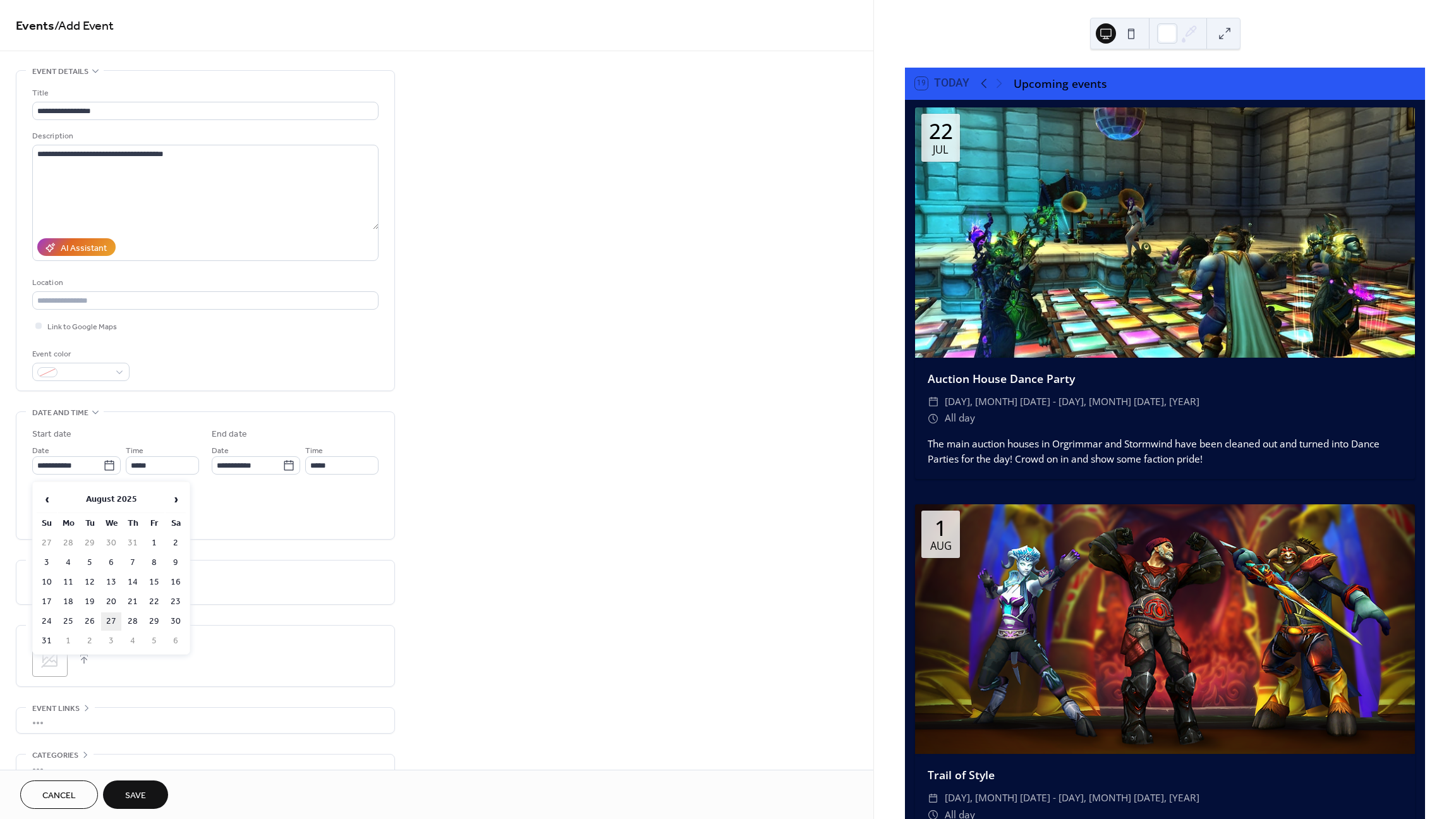 click on "27" at bounding box center [111, 621] 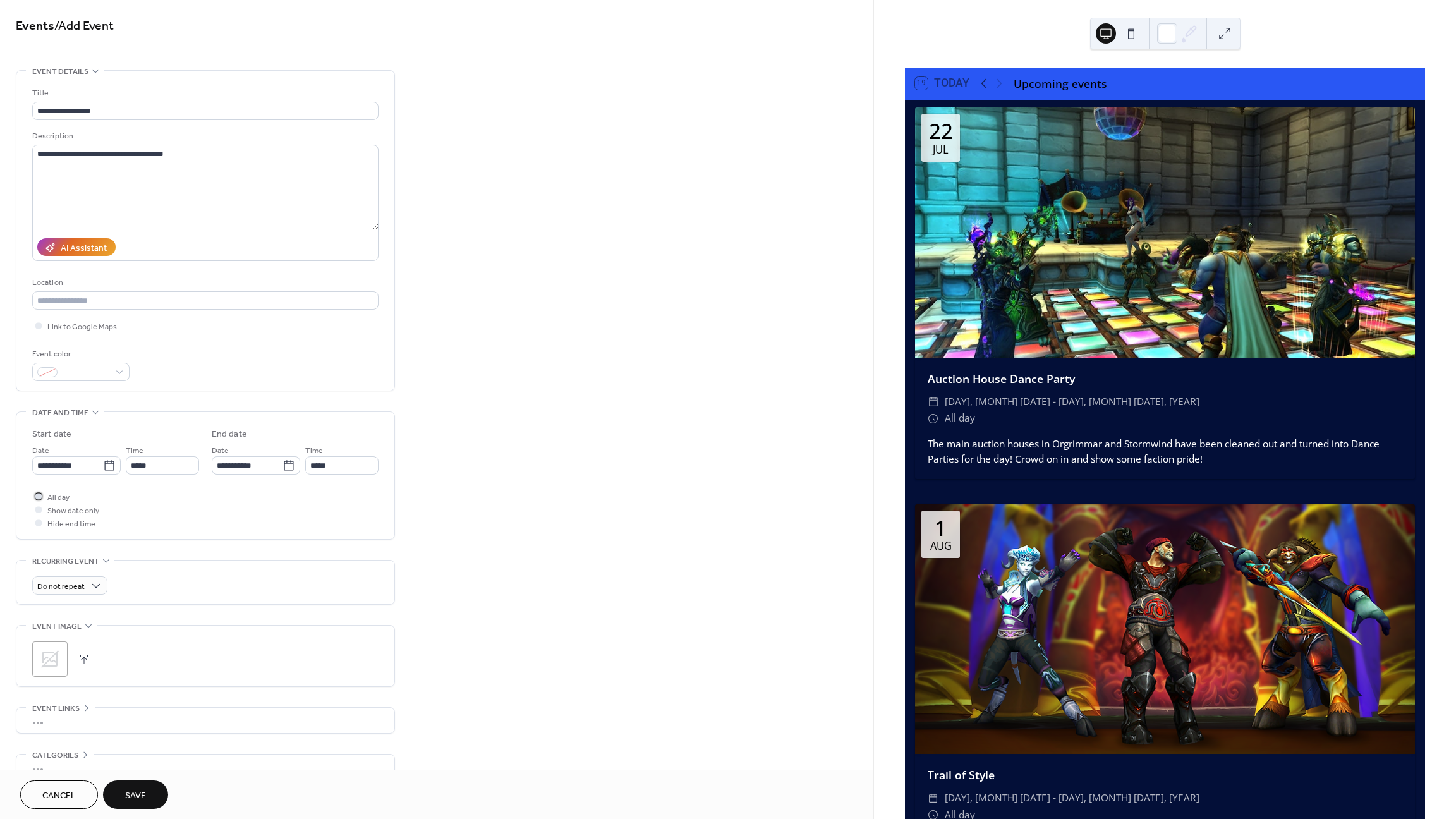 click at bounding box center (39, 496) 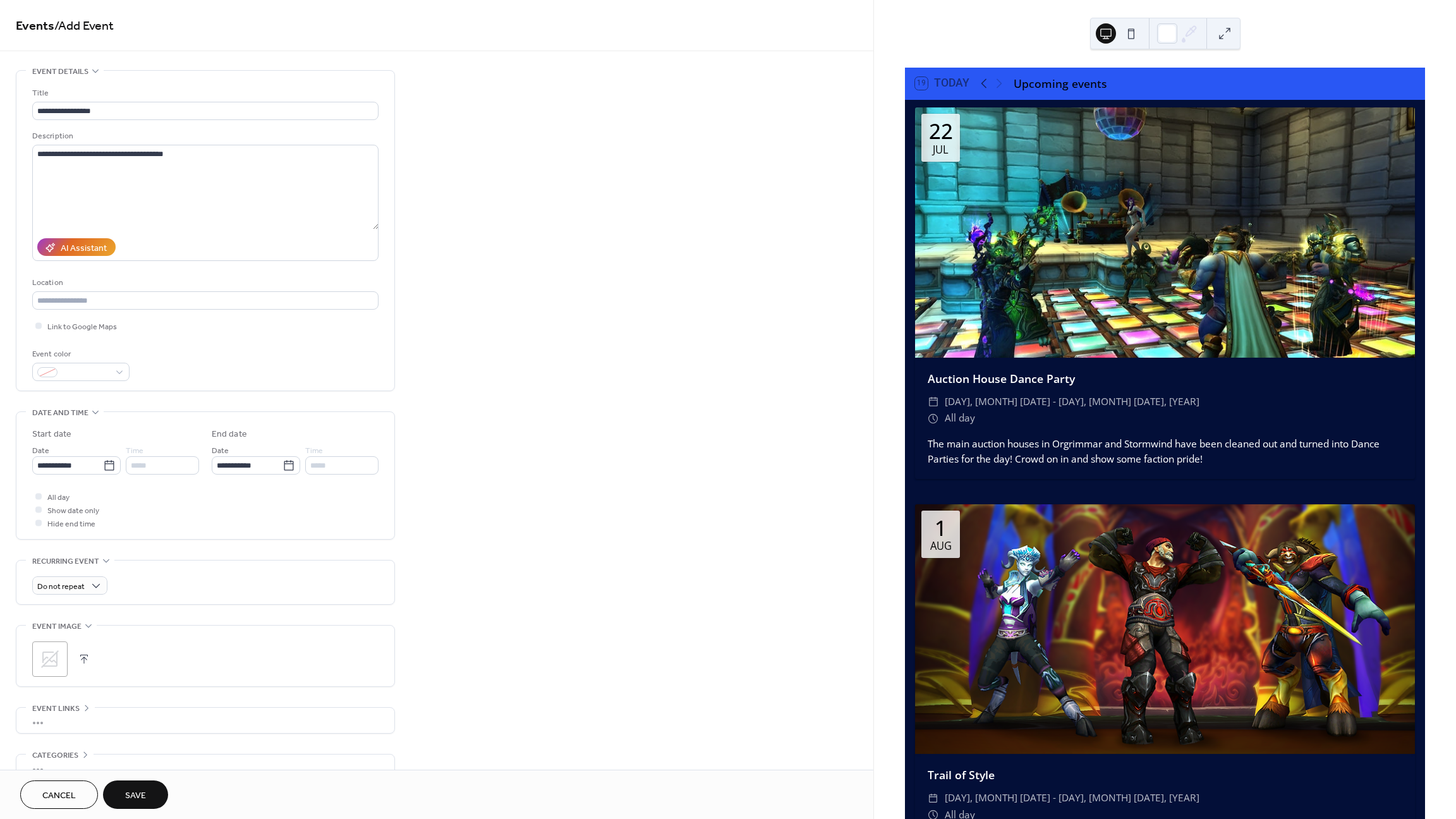 click 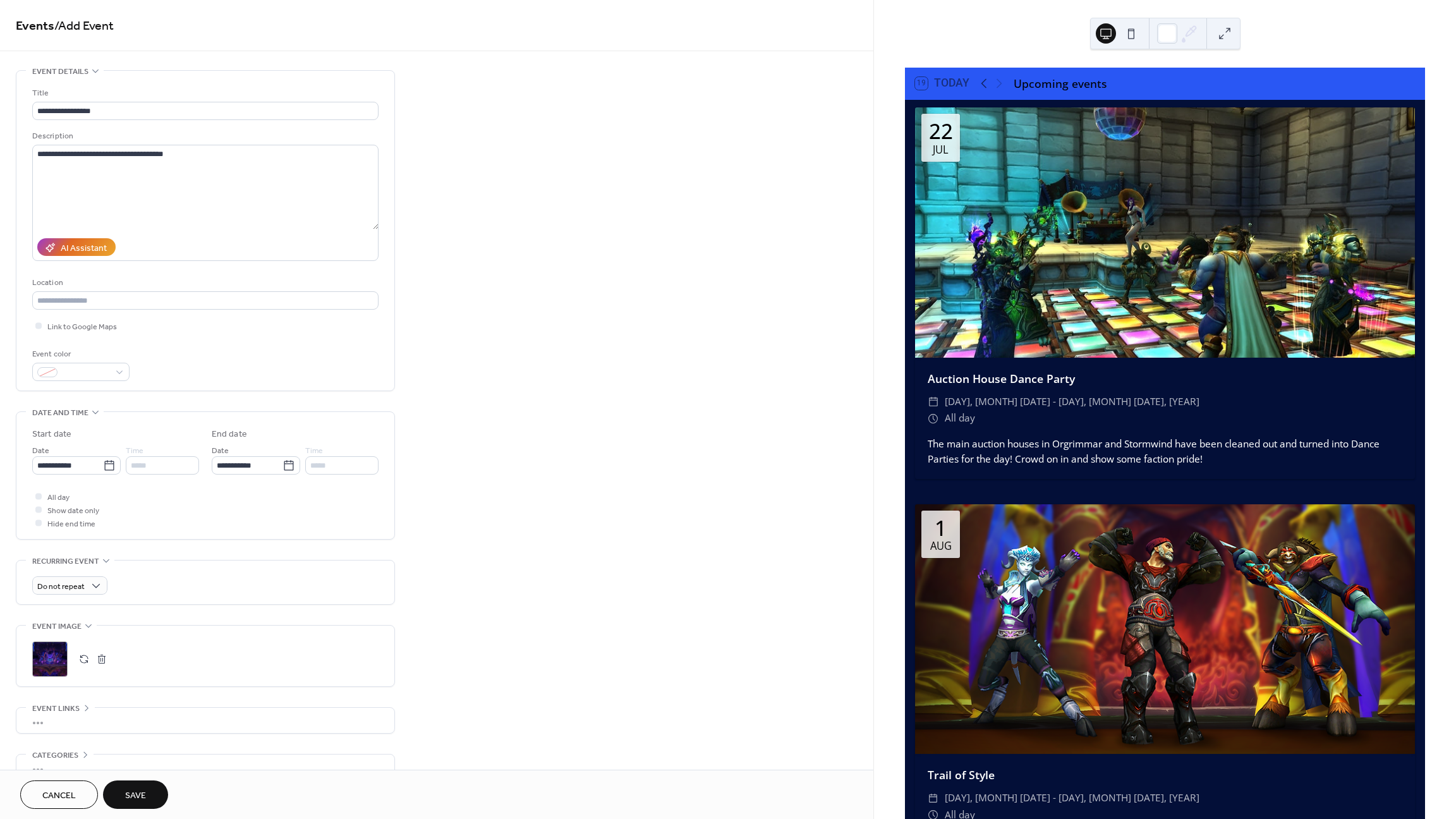 click on "Save" at bounding box center [135, 796] 